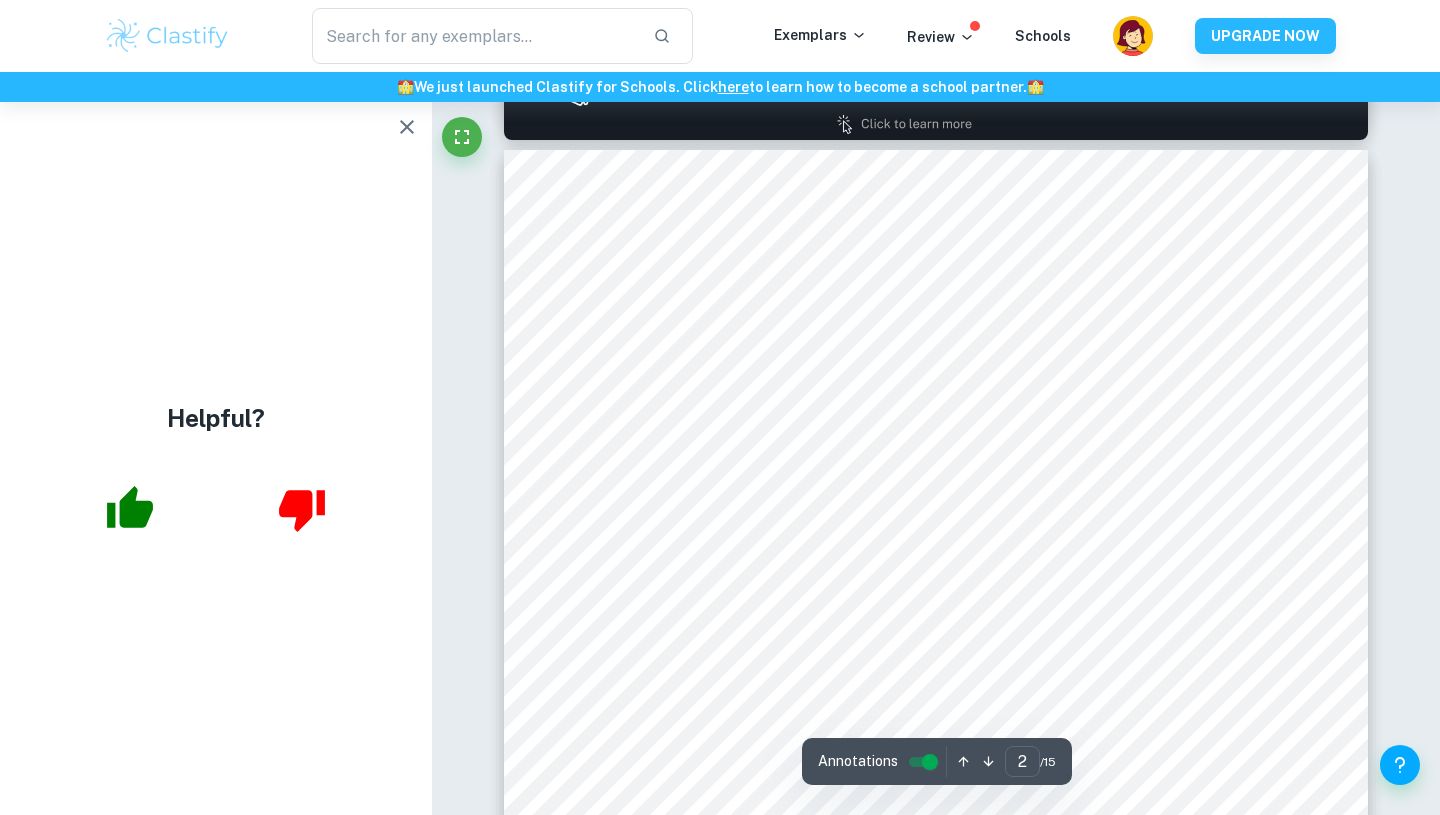 scroll, scrollTop: 1240, scrollLeft: 0, axis: vertical 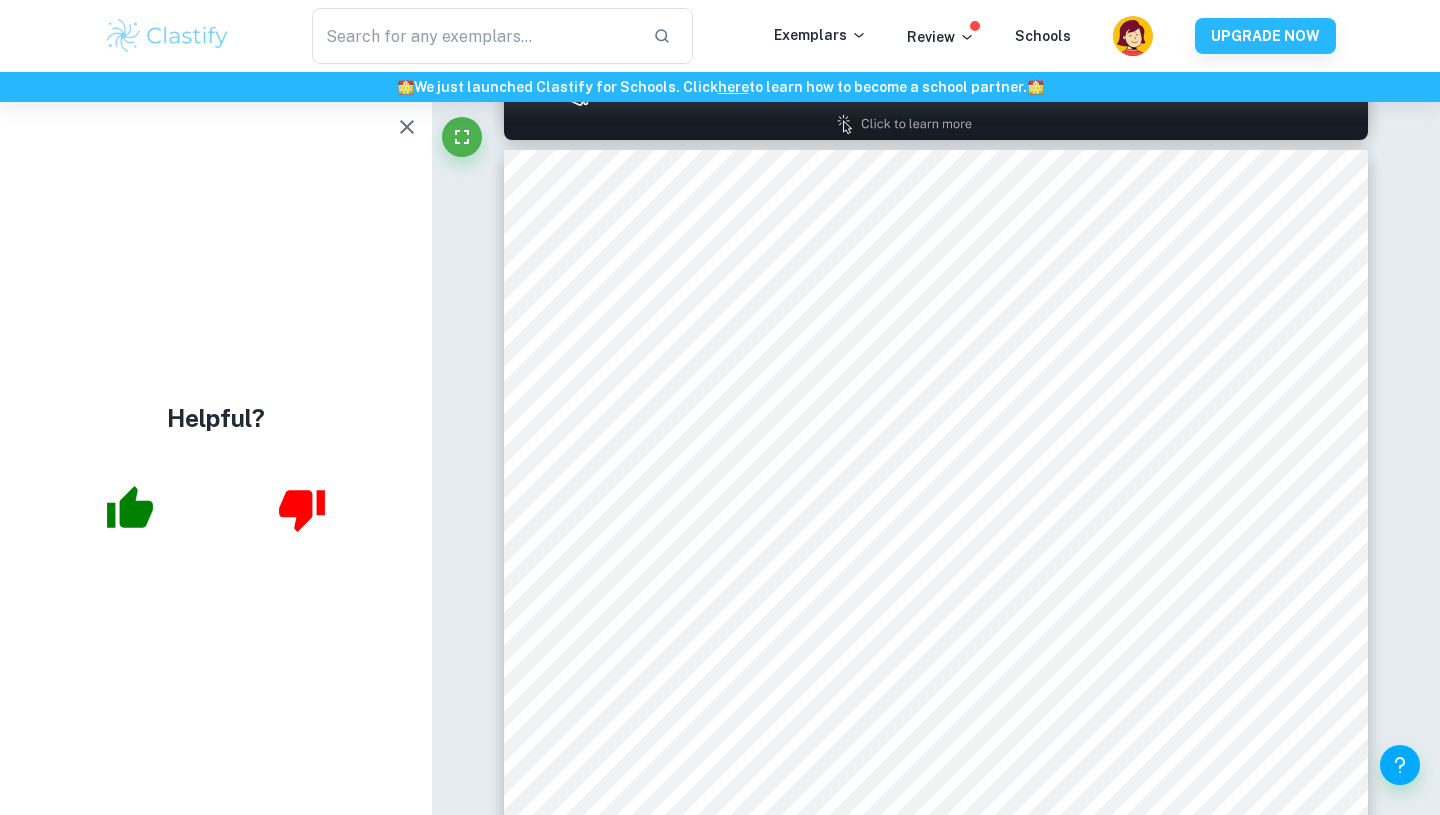click at bounding box center [935, 400] 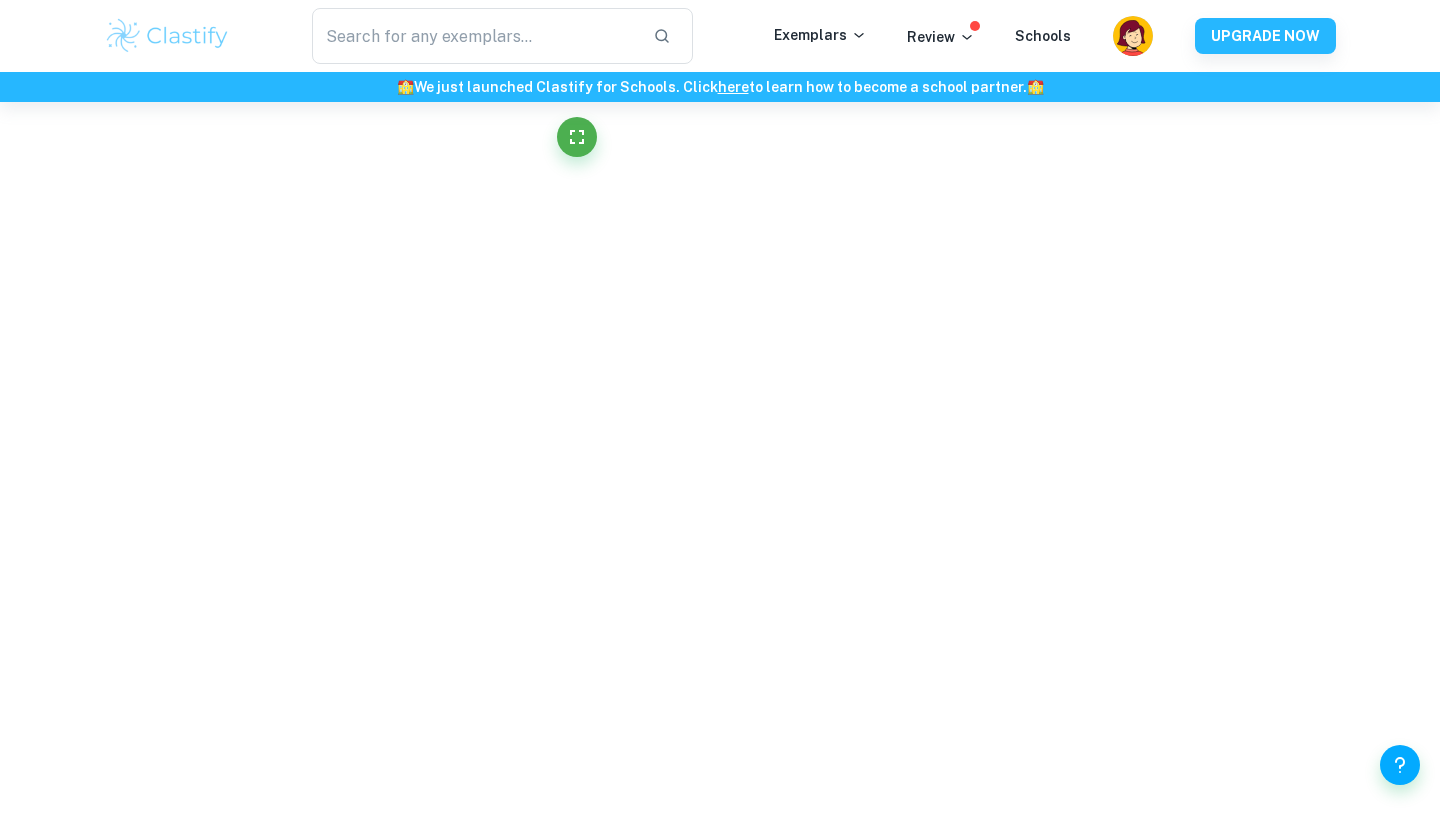 scroll, scrollTop: 2055, scrollLeft: 0, axis: vertical 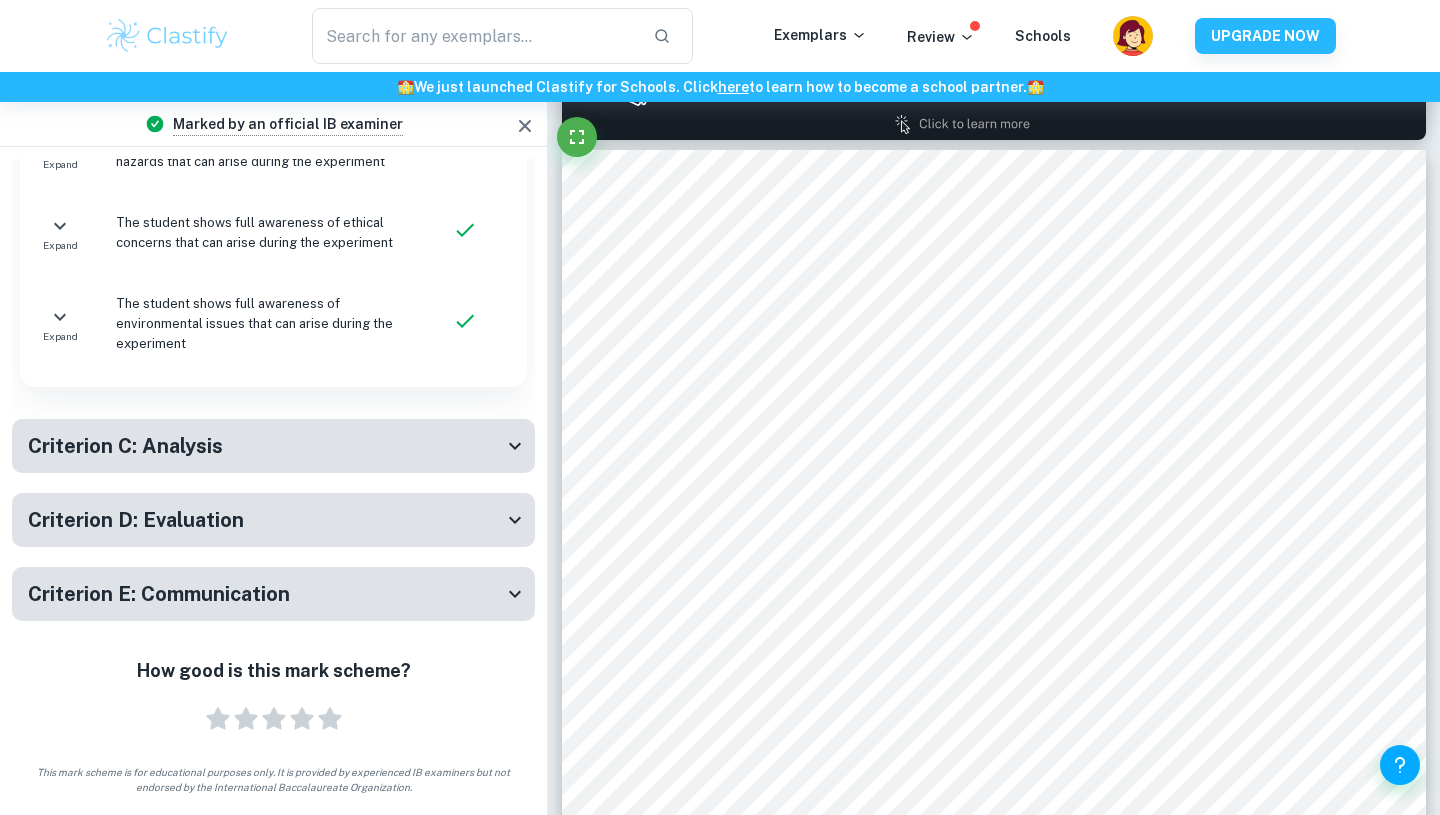 click 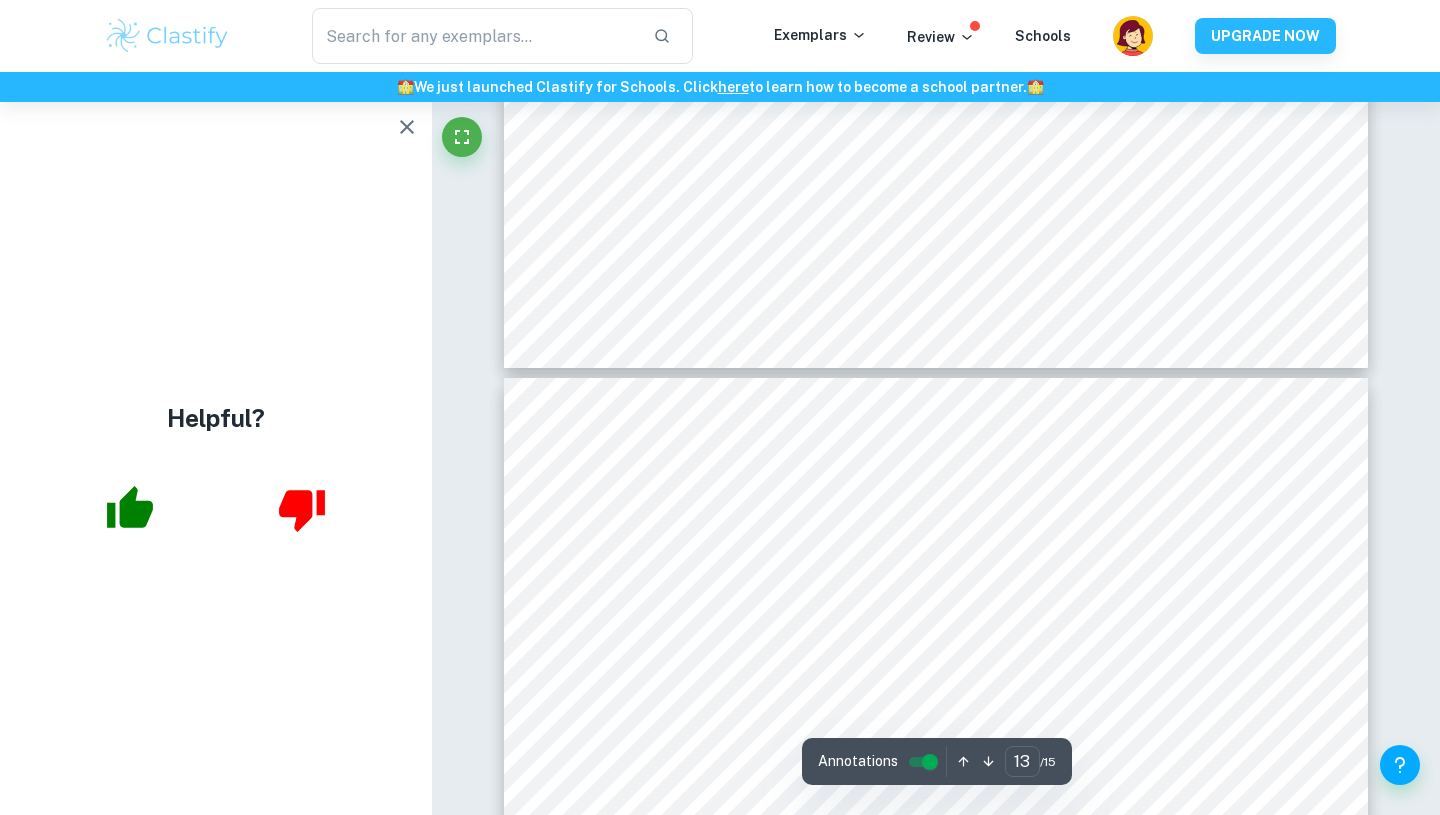 type on "12" 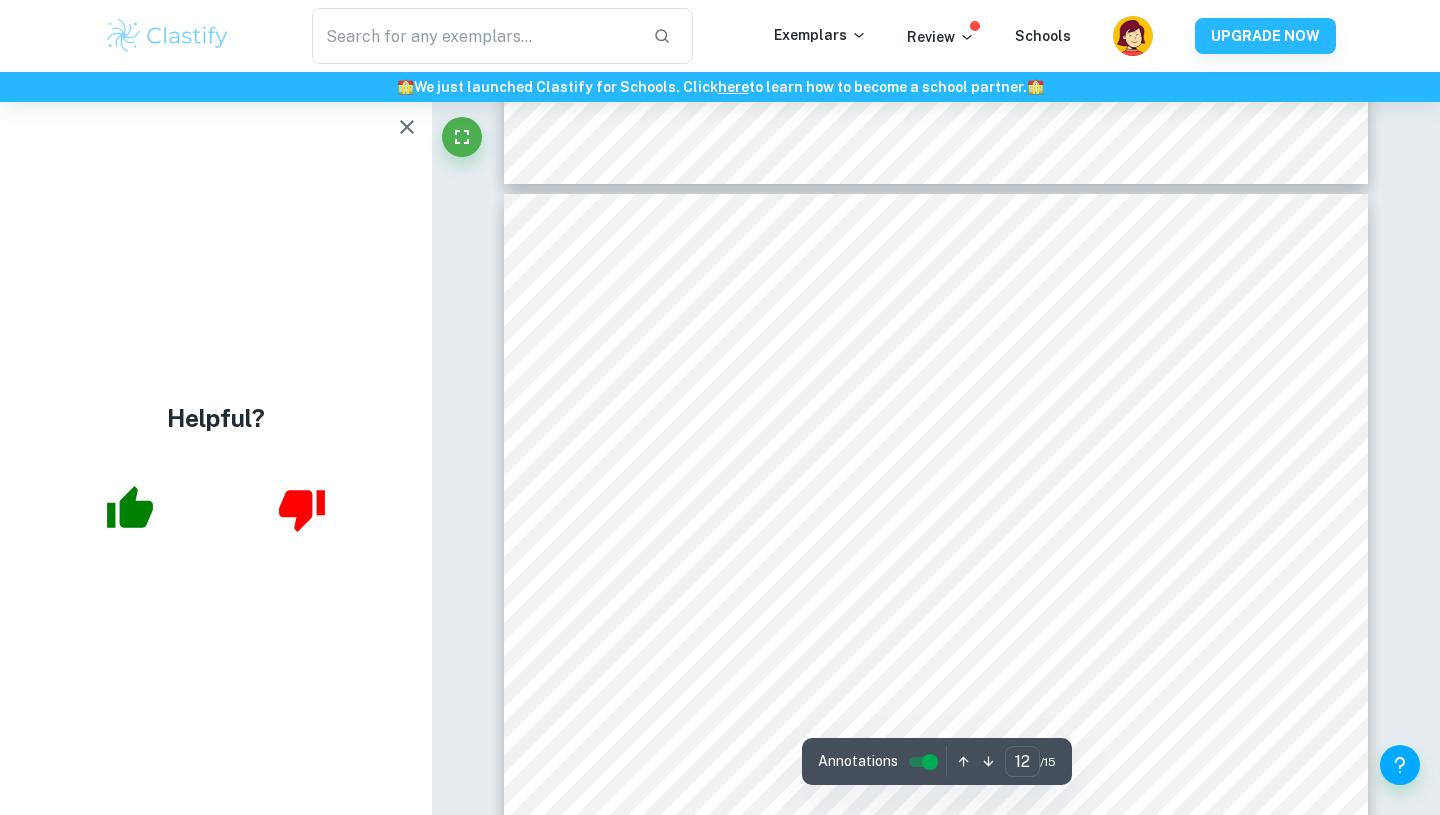 scroll, scrollTop: 12740, scrollLeft: 0, axis: vertical 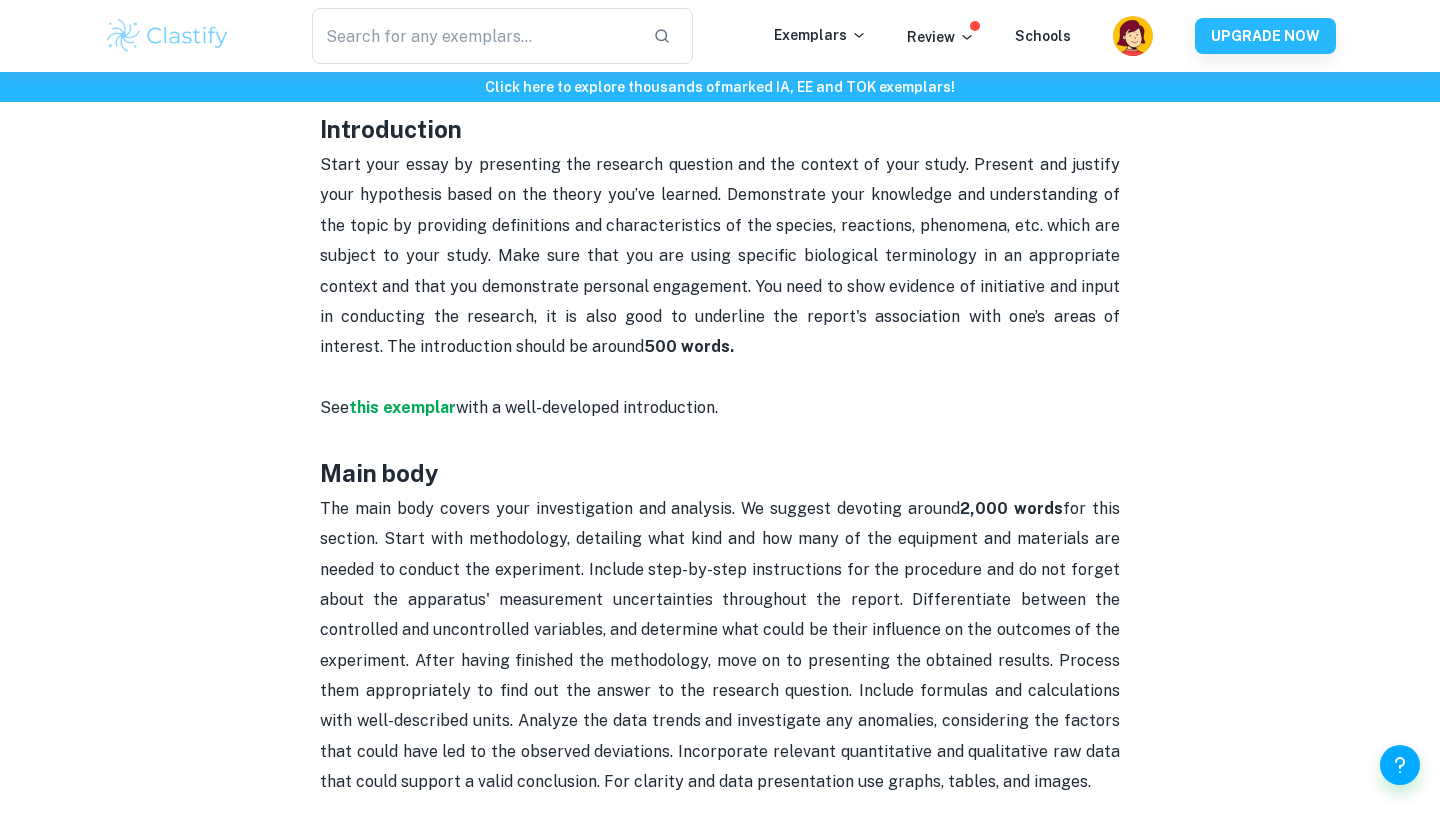 click on "The main body covers your investigation and analysis. We suggest devoting around  2,000 words" at bounding box center (722, 645) 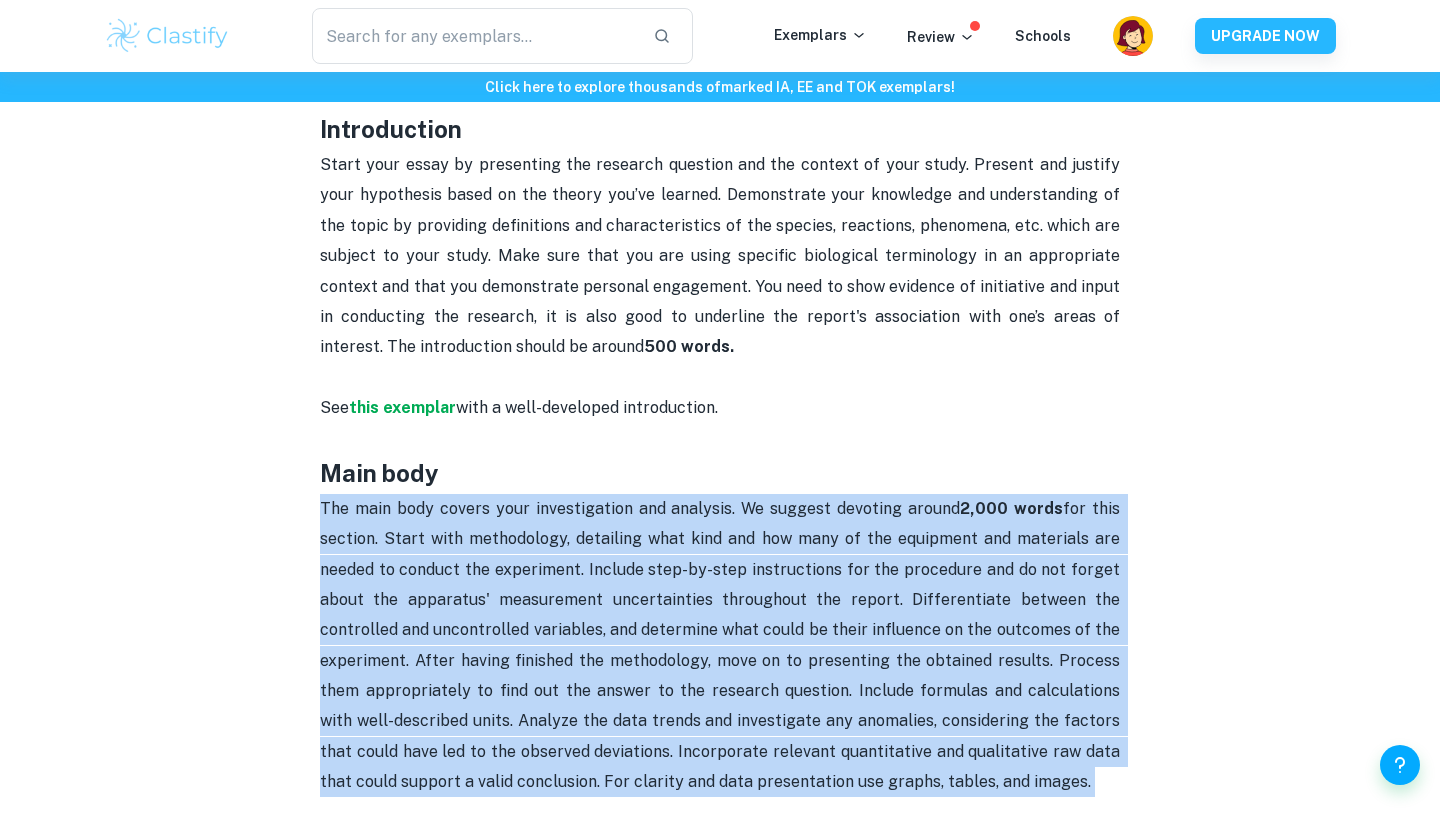 click on "The main body covers your investigation and analysis. We suggest devoting around  2,000 words" at bounding box center [722, 645] 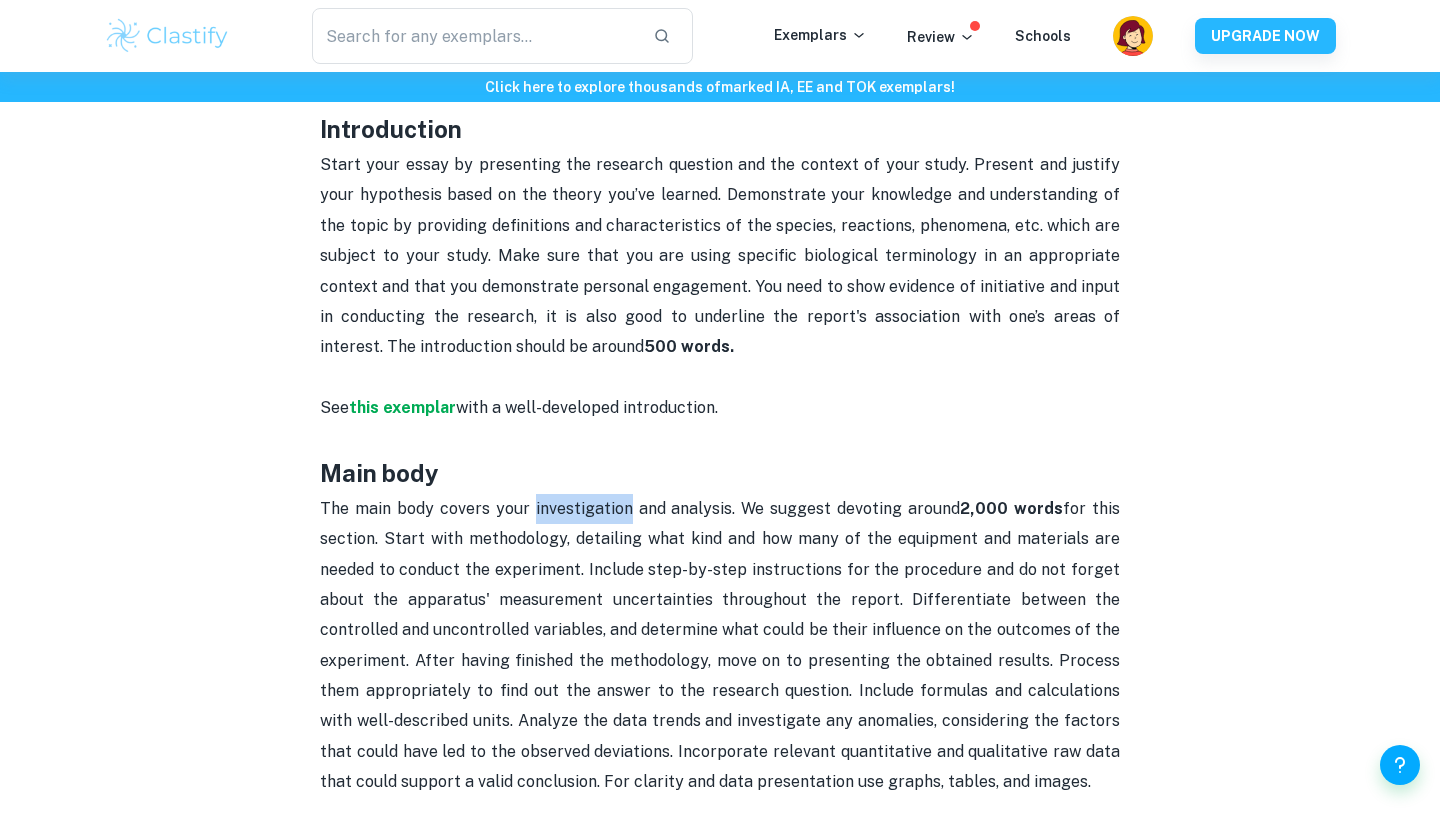 click on "The main body covers your investigation and analysis. We suggest devoting around  2,000 words" at bounding box center (722, 645) 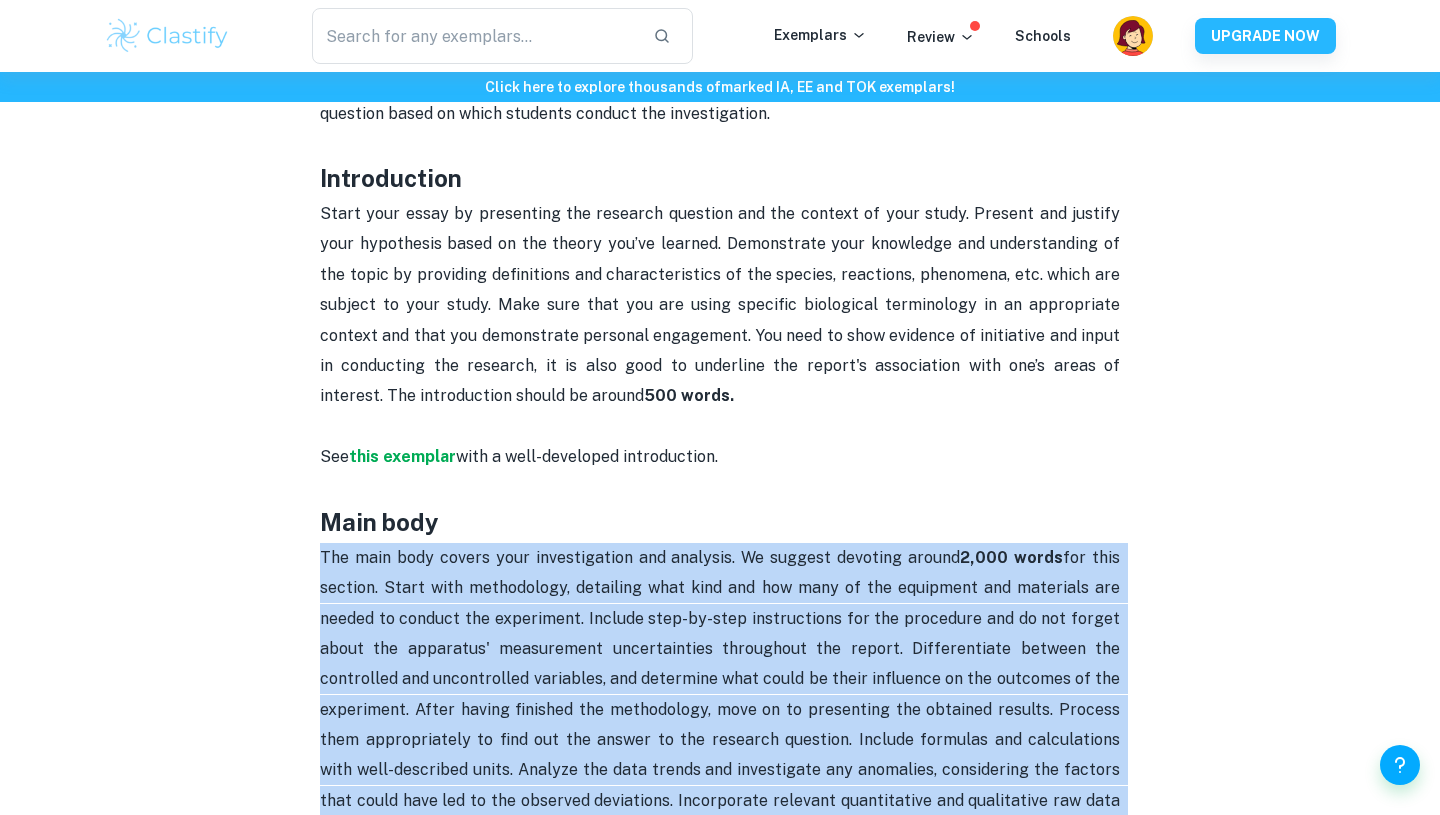scroll, scrollTop: 1113, scrollLeft: 0, axis: vertical 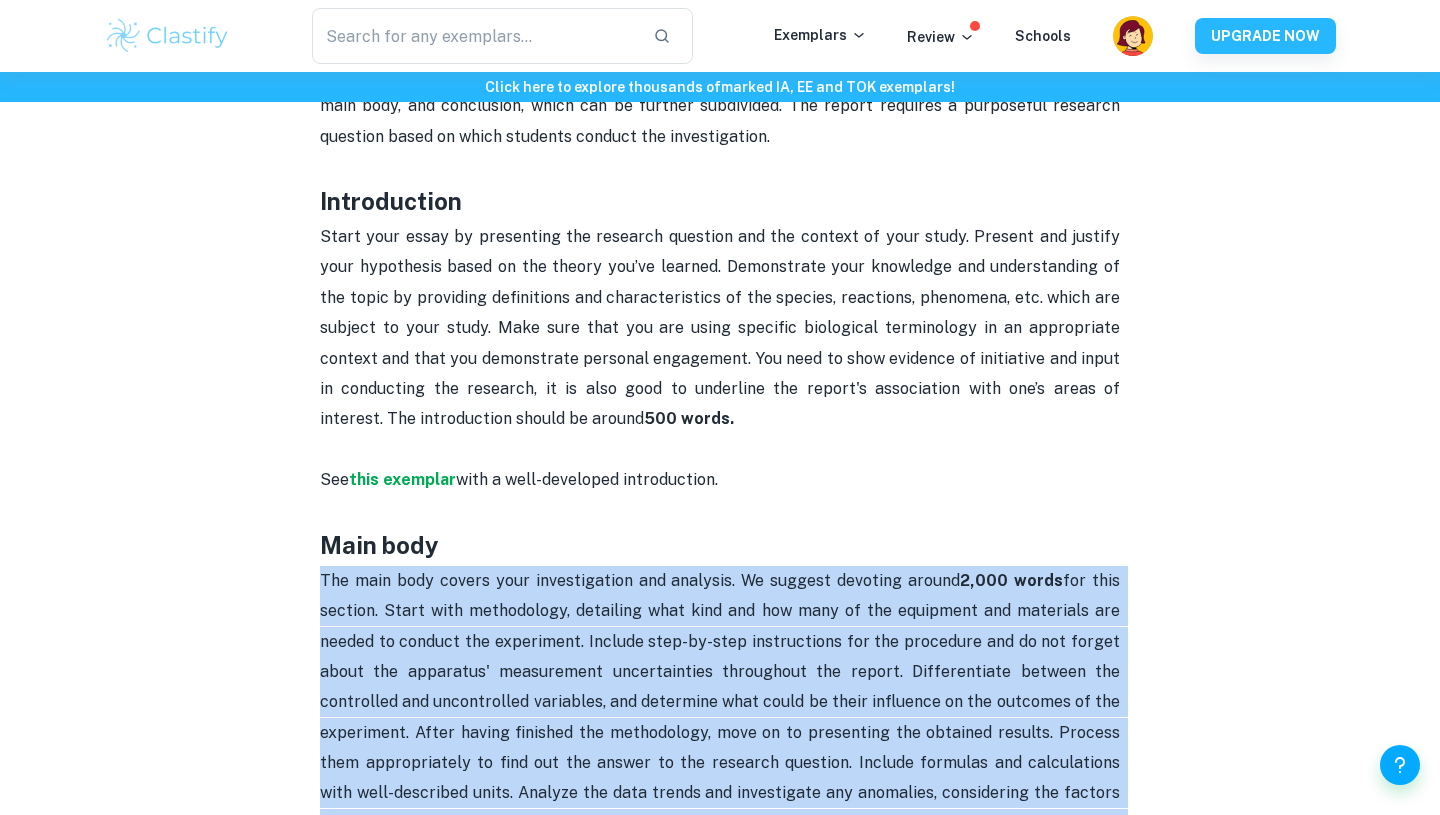 click on "Start your essay by presenting the research question and the context of your study. Present and justify your hypothesis based on the theory you’ve learned. Demonstrate your knowledge and understanding of the topic by providing definitions and characteristics of the species, reactions, phenomena, etc. which are subject to your study. Make sure that you are using specific biological terminology in an appropriate context and that you demonstrate personal engagement. You need to show evidence of initiative and input in conducting the research, it is also good to underline the report's association with one’s areas of interest. The introduction should be around  500 words." at bounding box center [720, 343] 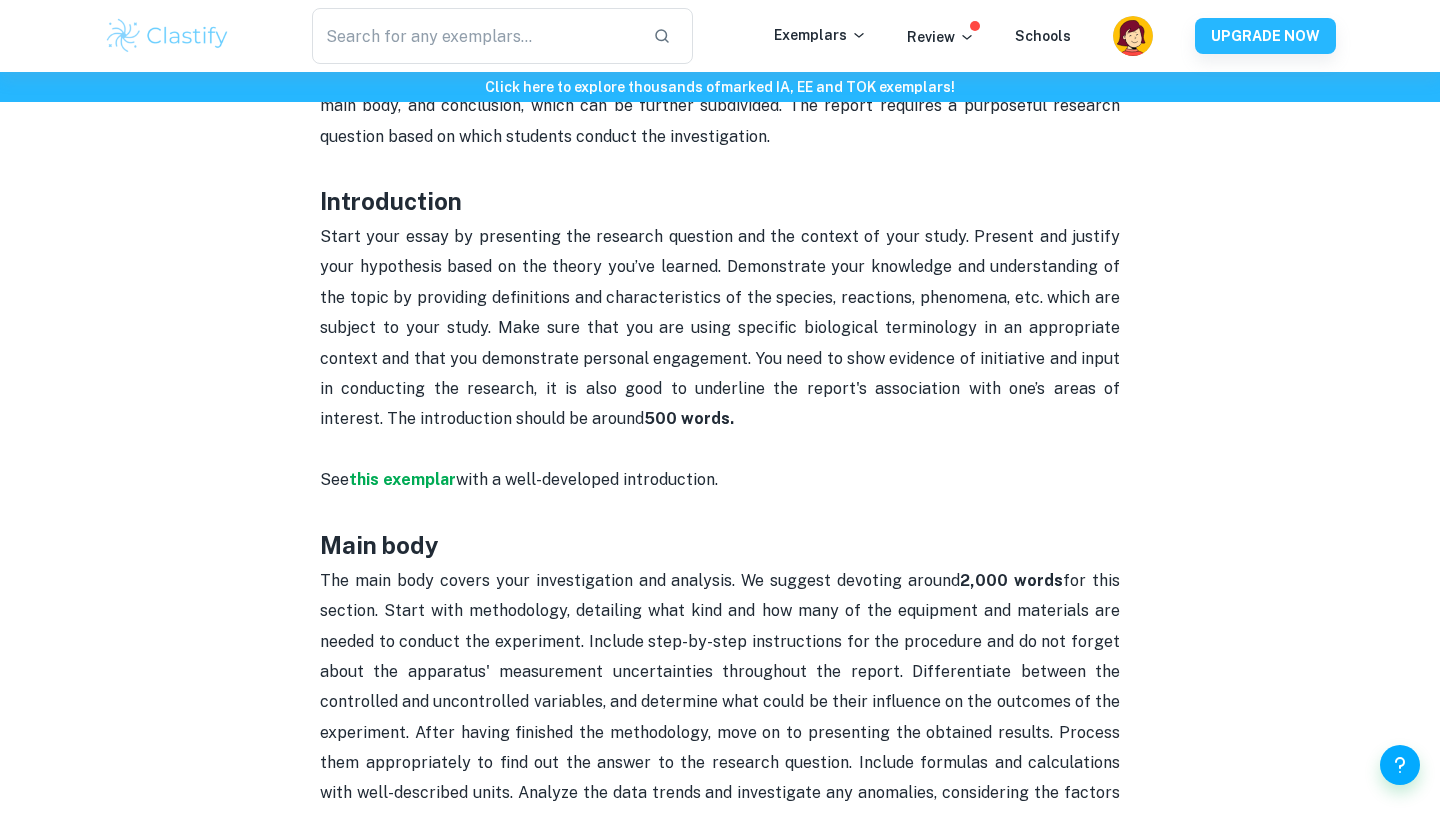 click on "Start your essay by presenting the research question and the context of your study. Present and justify your hypothesis based on the theory you’ve learned. Demonstrate your knowledge and understanding of the topic by providing definitions and characteristics of the species, reactions, phenomena, etc. which are subject to your study. Make sure that you are using specific biological terminology in an appropriate context and that you demonstrate personal engagement. You need to show evidence of initiative and input in conducting the research, it is also good to underline the report's association with one’s areas of interest. The introduction should be around  500 words." at bounding box center [720, 343] 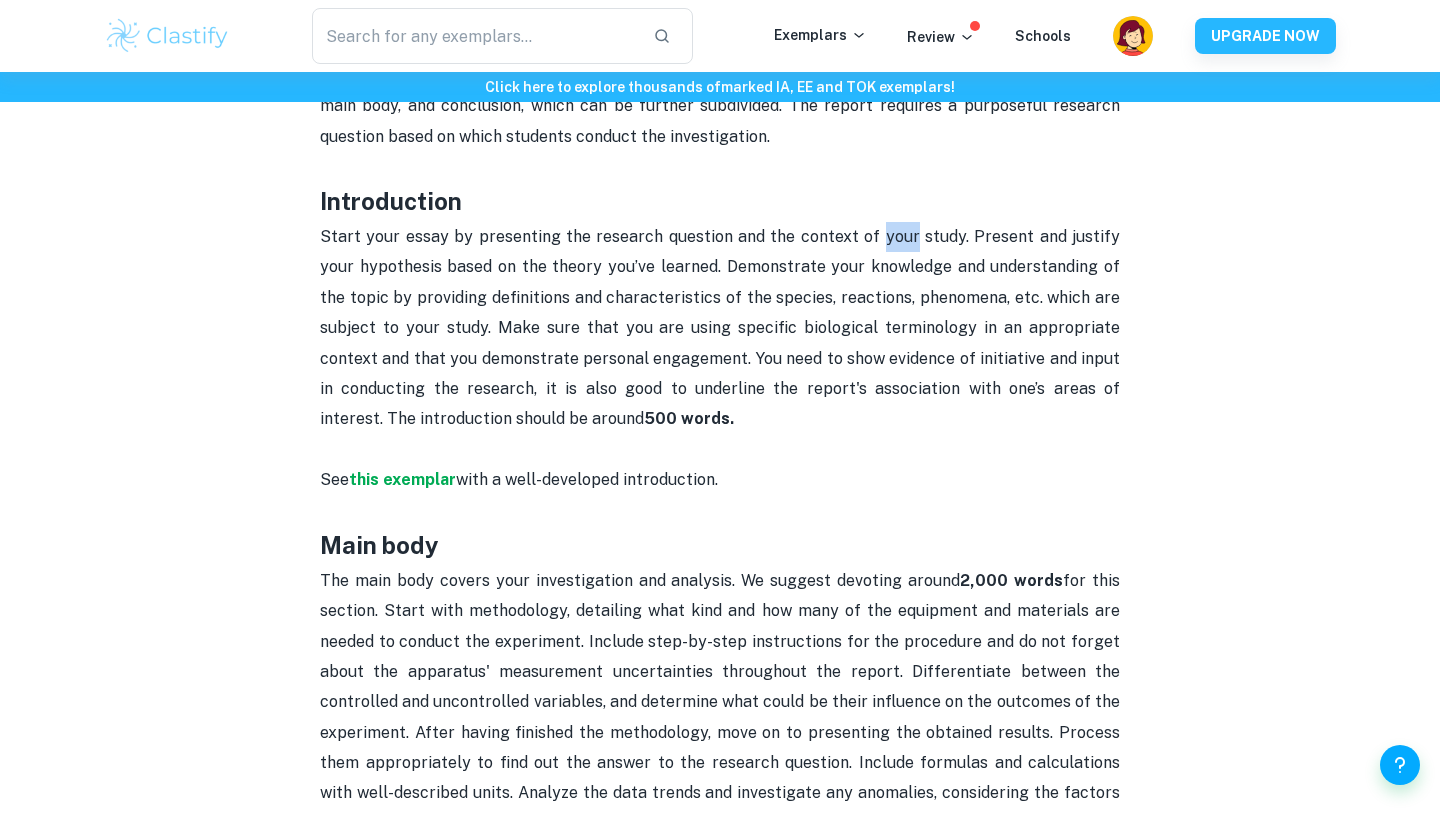 click on "Start your essay by presenting the research question and the context of your study. Present and justify your hypothesis based on the theory you’ve learned. Demonstrate your knowledge and understanding of the topic by providing definitions and characteristics of the species, reactions, phenomena, etc. which are subject to your study. Make sure that you are using specific biological terminology in an appropriate context and that you demonstrate personal engagement. You need to show evidence of initiative and input in conducting the research, it is also good to underline the report's association with one’s areas of interest. The introduction should be around  500 words." at bounding box center (720, 343) 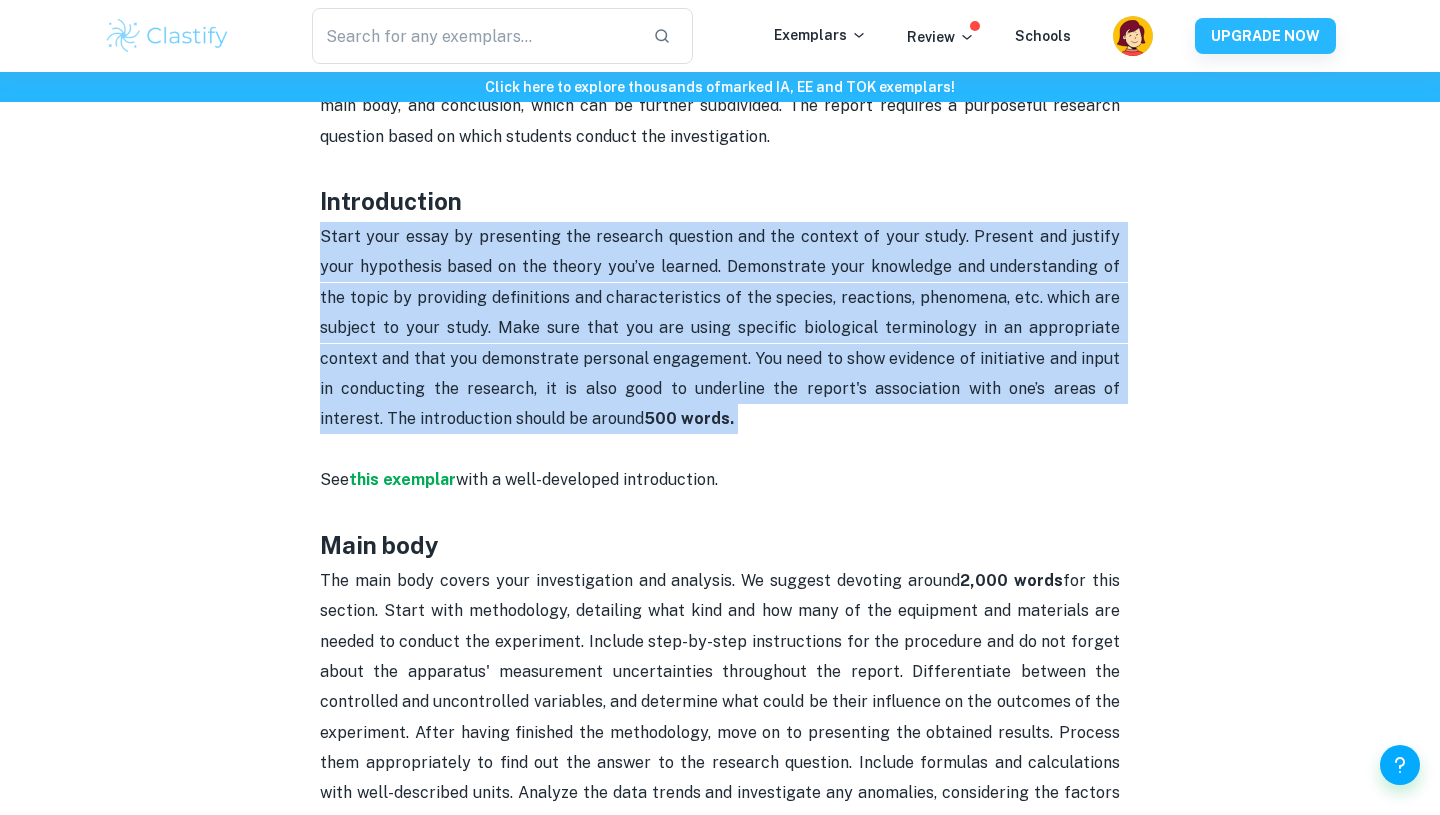 click on "Start your essay by presenting the research question and the context of your study. Present and justify your hypothesis based on the theory you’ve learned. Demonstrate your knowledge and understanding of the topic by providing definitions and characteristics of the species, reactions, phenomena, etc. which are subject to your study. Make sure that you are using specific biological terminology in an appropriate context and that you demonstrate personal engagement. You need to show evidence of initiative and input in conducting the research, it is also good to underline the report's association with one’s areas of interest. The introduction should be around  500 words." at bounding box center (720, 343) 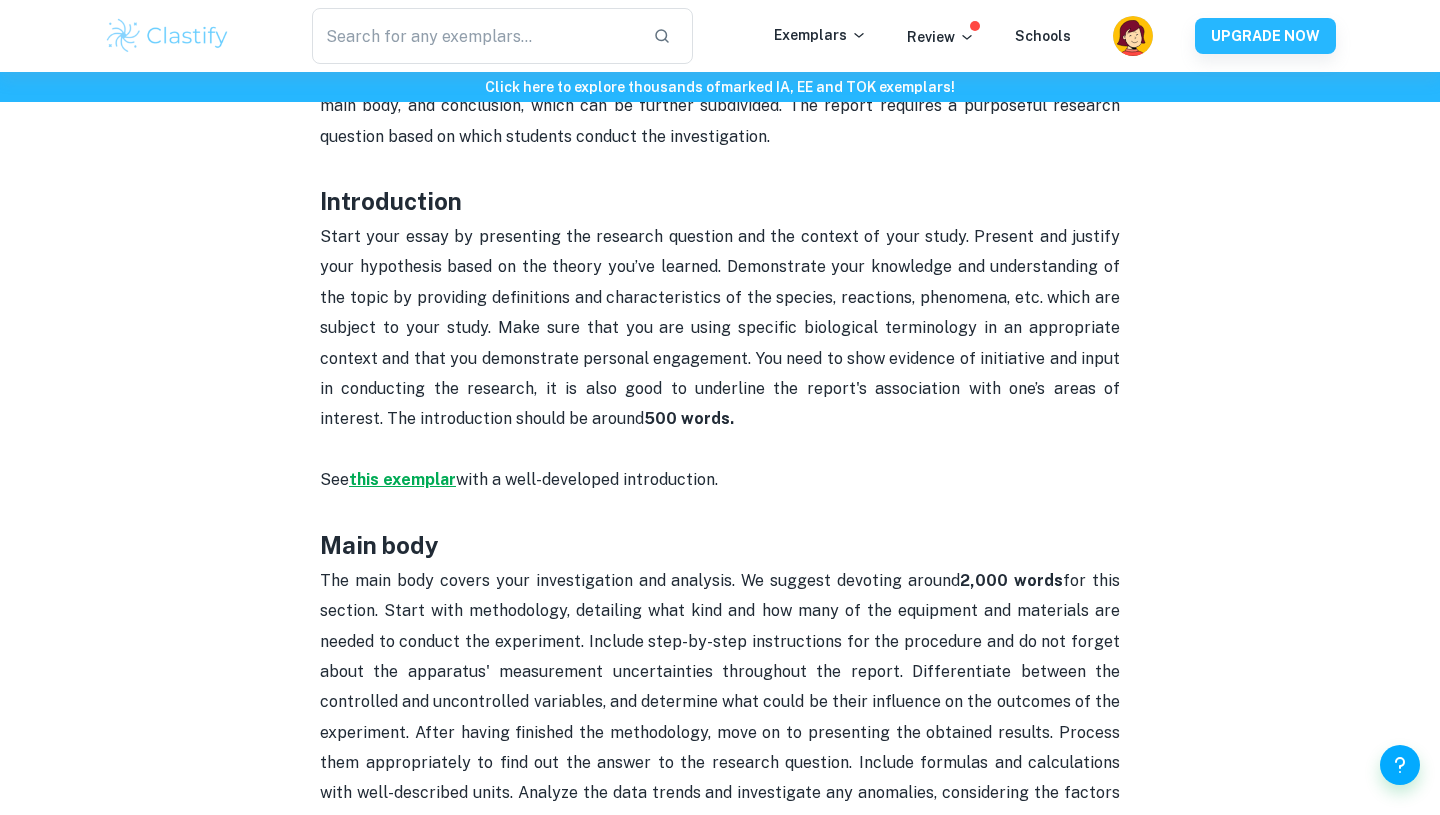 click on "this exemplar" at bounding box center (402, 479) 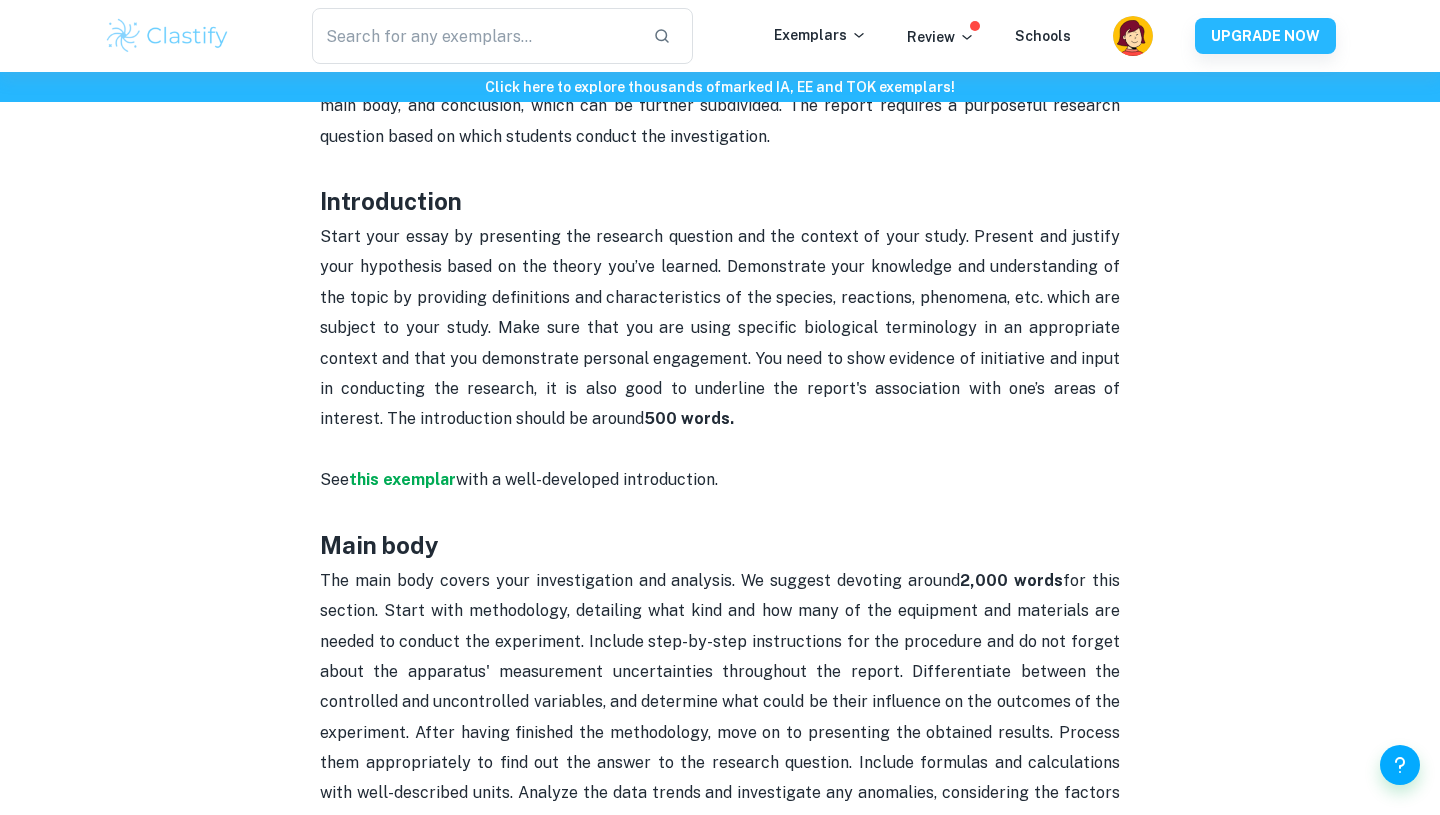 click on "Start your essay by presenting the research question and the context of your study. Present and justify your hypothesis based on the theory you’ve learned. Demonstrate your knowledge and understanding of the topic by providing definitions and characteristics of the species, reactions, phenomena, etc. which are subject to your study. Make sure that you are using specific biological terminology in an appropriate context and that you demonstrate personal engagement. You need to show evidence of initiative and input in conducting the research, it is also good to underline the report's association with one’s areas of interest. The introduction should be around  500 words." at bounding box center (722, 327) 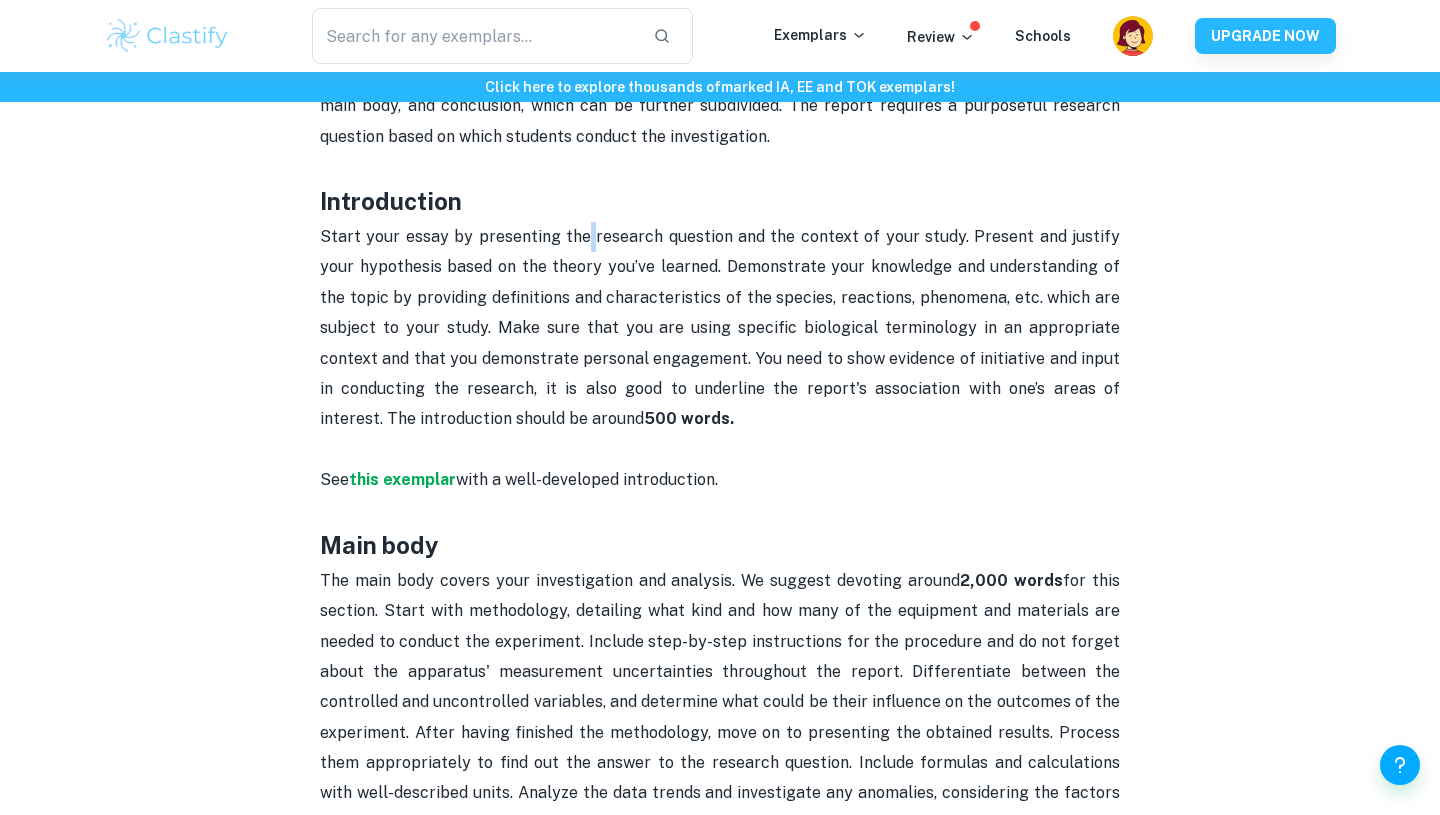click on "Start your essay by presenting the research question and the context of your study. Present and justify your hypothesis based on the theory you’ve learned. Demonstrate your knowledge and understanding of the topic by providing definitions and characteristics of the species, reactions, phenomena, etc. which are subject to your study. Make sure that you are using specific biological terminology in an appropriate context and that you demonstrate personal engagement. You need to show evidence of initiative and input in conducting the research, it is also good to underline the report's association with one’s areas of interest. The introduction should be around  500 words." at bounding box center [722, 327] 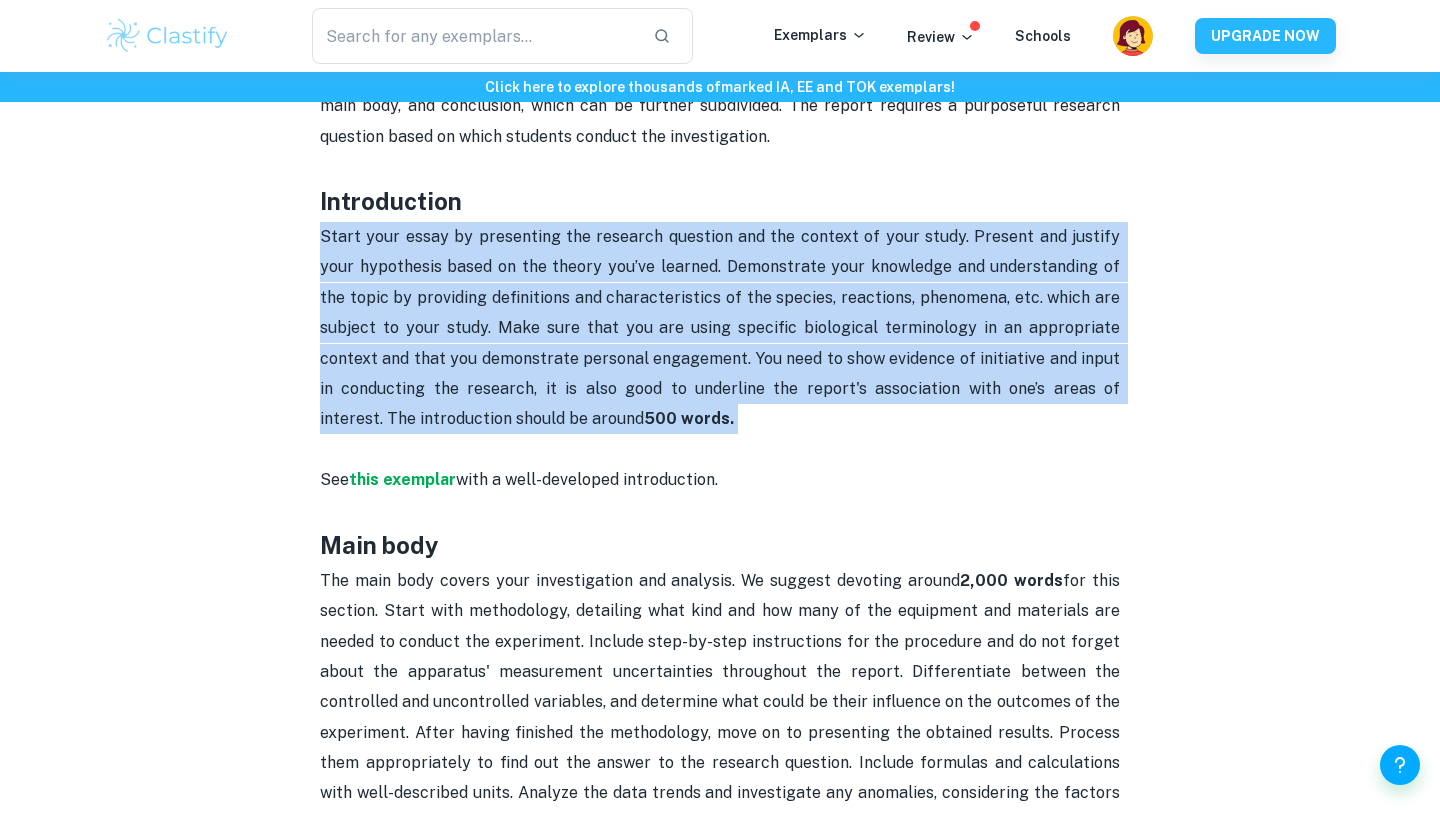 click on "Start your essay by presenting the research question and the context of your study. Present and justify your hypothesis based on the theory you’ve learned. Demonstrate your knowledge and understanding of the topic by providing definitions and characteristics of the species, reactions, phenomena, etc. which are subject to your study. Make sure that you are using specific biological terminology in an appropriate context and that you demonstrate personal engagement. You need to show evidence of initiative and input in conducting the research, it is also good to underline the report's association with one’s areas of interest. The introduction should be around  500 words." at bounding box center (722, 327) 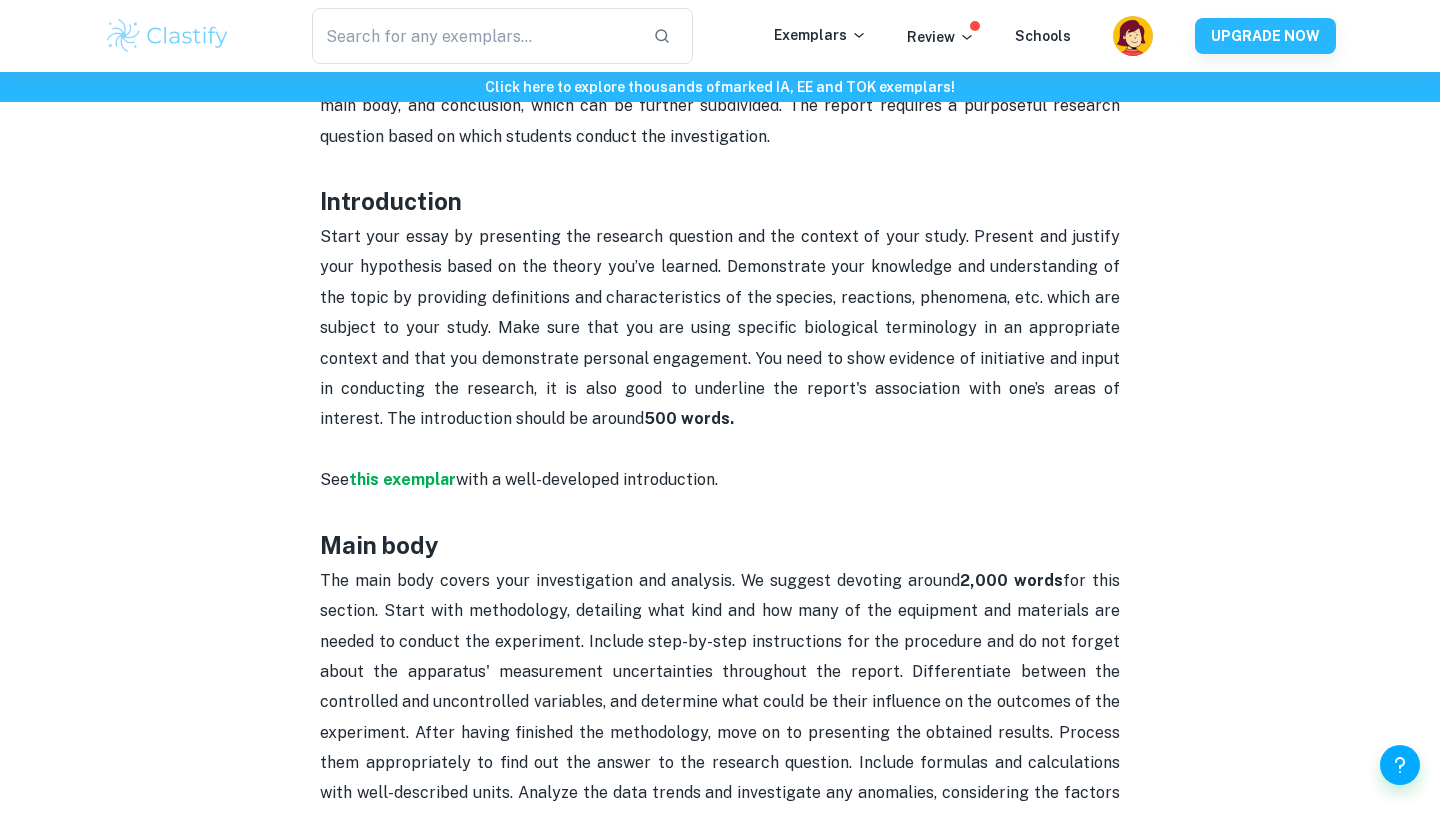 click on "Start your essay by presenting the research question and the context of your study. Present and justify your hypothesis based on the theory you’ve learned. Demonstrate your knowledge and understanding of the topic by providing definitions and characteristics of the species, reactions, phenomena, etc. which are subject to your study. Make sure that you are using specific biological terminology in an appropriate context and that you demonstrate personal engagement. You need to show evidence of initiative and input in conducting the research, it is also good to underline the report's association with one’s areas of interest. The introduction should be around  500 words." at bounding box center (722, 327) 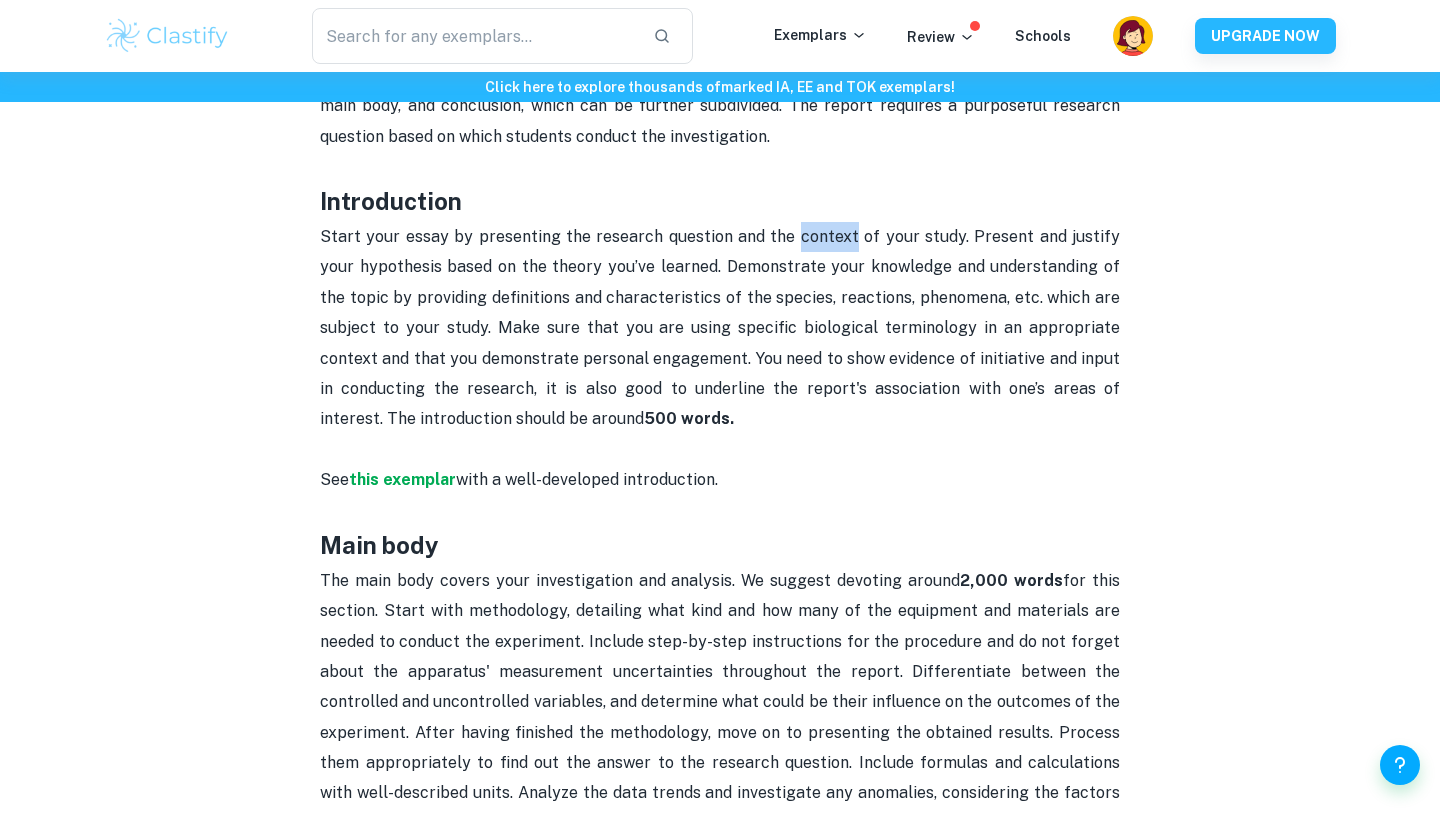 click on "Start your essay by presenting the research question and the context of your study. Present and justify your hypothesis based on the theory you’ve learned. Demonstrate your knowledge and understanding of the topic by providing definitions and characteristics of the species, reactions, phenomena, etc. which are subject to your study. Make sure that you are using specific biological terminology in an appropriate context and that you demonstrate personal engagement. You need to show evidence of initiative and input in conducting the research, it is also good to underline the report's association with one’s areas of interest. The introduction should be around  500 words." at bounding box center [722, 327] 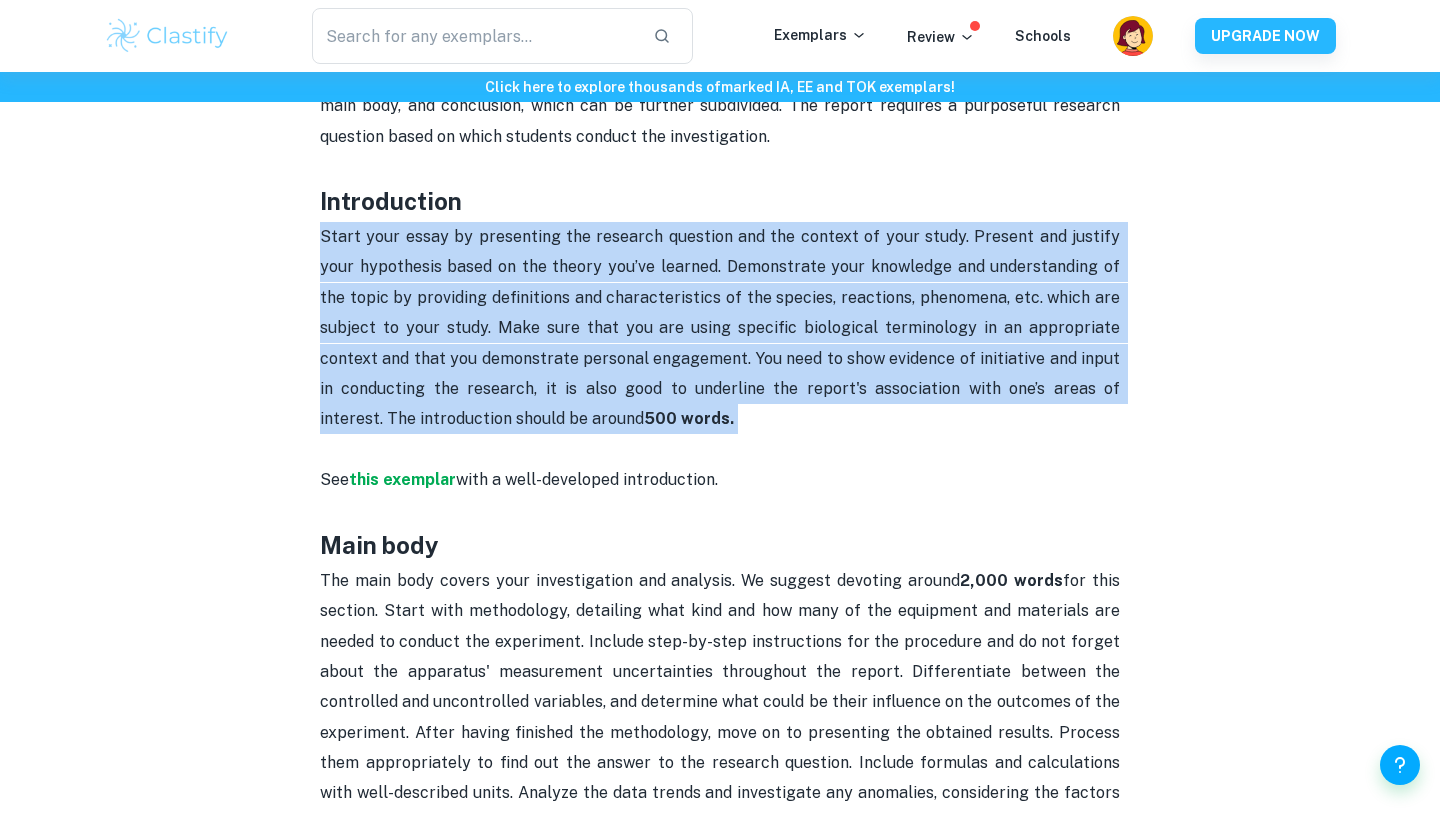click on "Start your essay by presenting the research question and the context of your study. Present and justify your hypothesis based on the theory you’ve learned. Demonstrate your knowledge and understanding of the topic by providing definitions and characteristics of the species, reactions, phenomena, etc. which are subject to your study. Make sure that you are using specific biological terminology in an appropriate context and that you demonstrate personal engagement. You need to show evidence of initiative and input in conducting the research, it is also good to underline the report's association with one’s areas of interest. The introduction should be around  500 words." at bounding box center (720, 343) 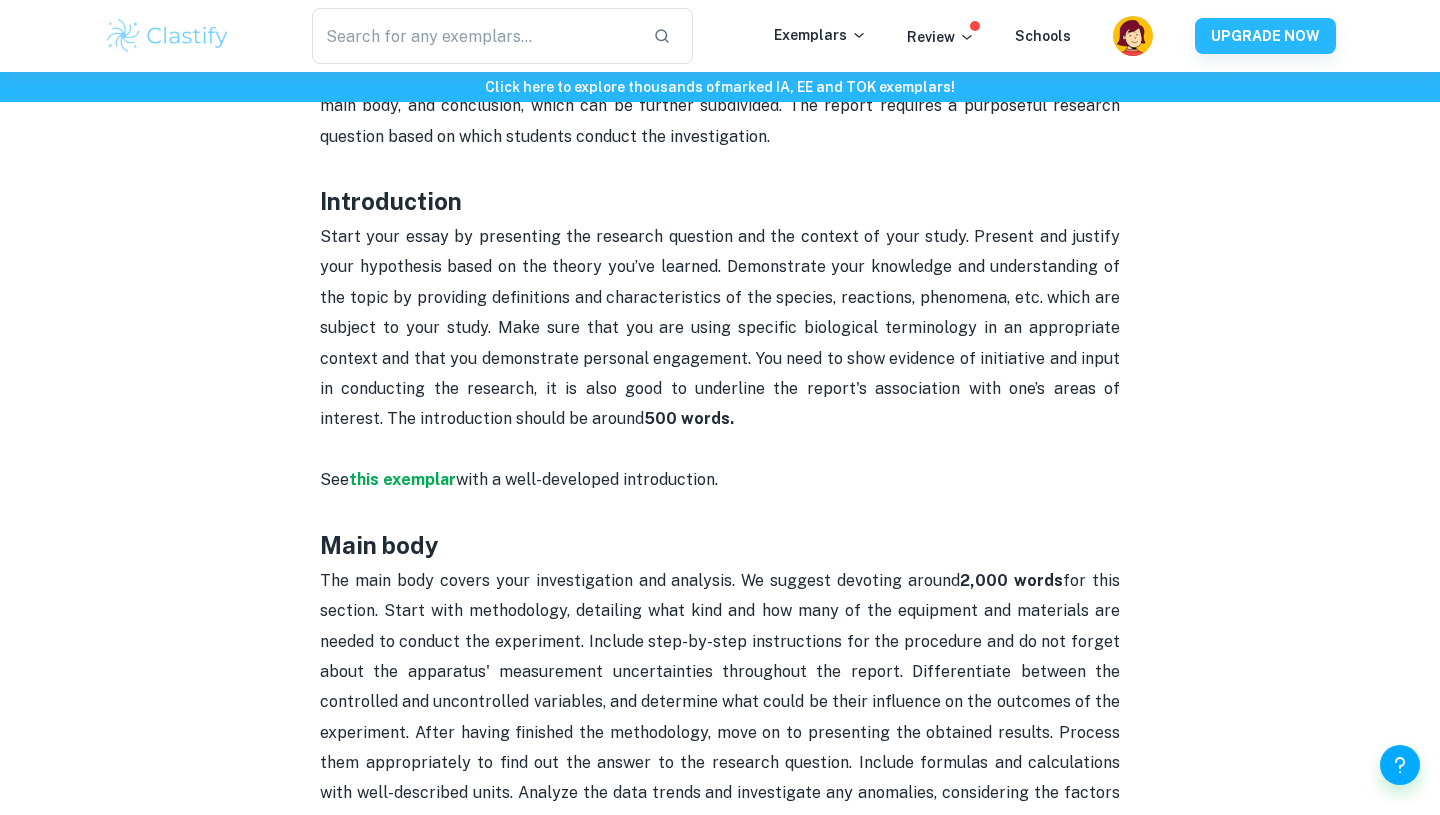 click on "Start your essay by presenting the research question and the context of your study. Present and justify your hypothesis based on the theory you’ve learned. Demonstrate your knowledge and understanding of the topic by providing definitions and characteristics of the species, reactions, phenomena, etc. which are subject to your study. Make sure that you are using specific biological terminology in an appropriate context and that you demonstrate personal engagement. You need to show evidence of initiative and input in conducting the research, it is also good to underline the report's association with one’s areas of interest. The introduction should be around  500 words." at bounding box center [722, 327] 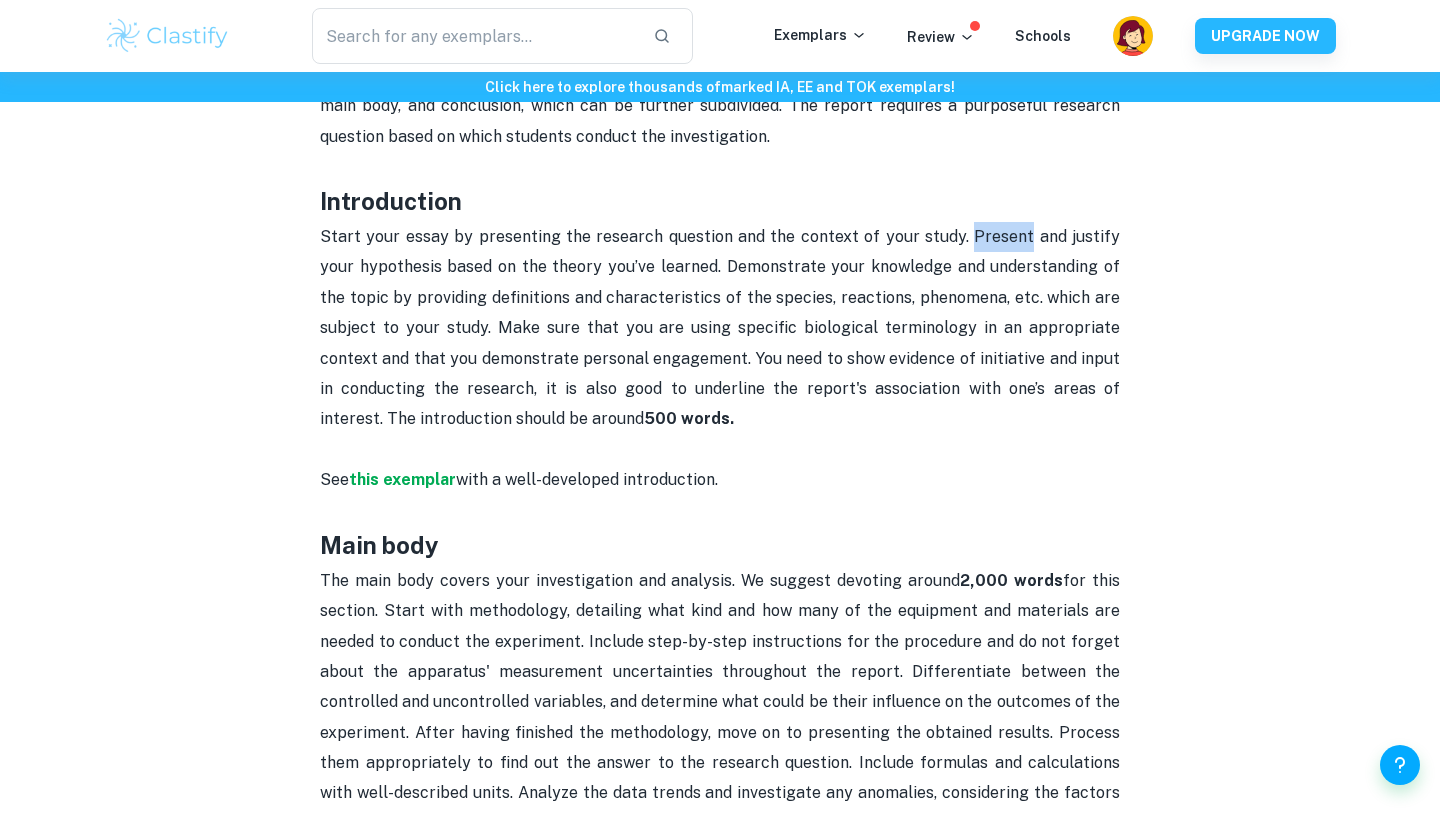 click on "Start your essay by presenting the research question and the context of your study. Present and justify your hypothesis based on the theory you’ve learned. Demonstrate your knowledge and understanding of the topic by providing definitions and characteristics of the species, reactions, phenomena, etc. which are subject to your study. Make sure that you are using specific biological terminology in an appropriate context and that you demonstrate personal engagement. You need to show evidence of initiative and input in conducting the research, it is also good to underline the report's association with one’s areas of interest. The introduction should be around  500 words." at bounding box center (722, 327) 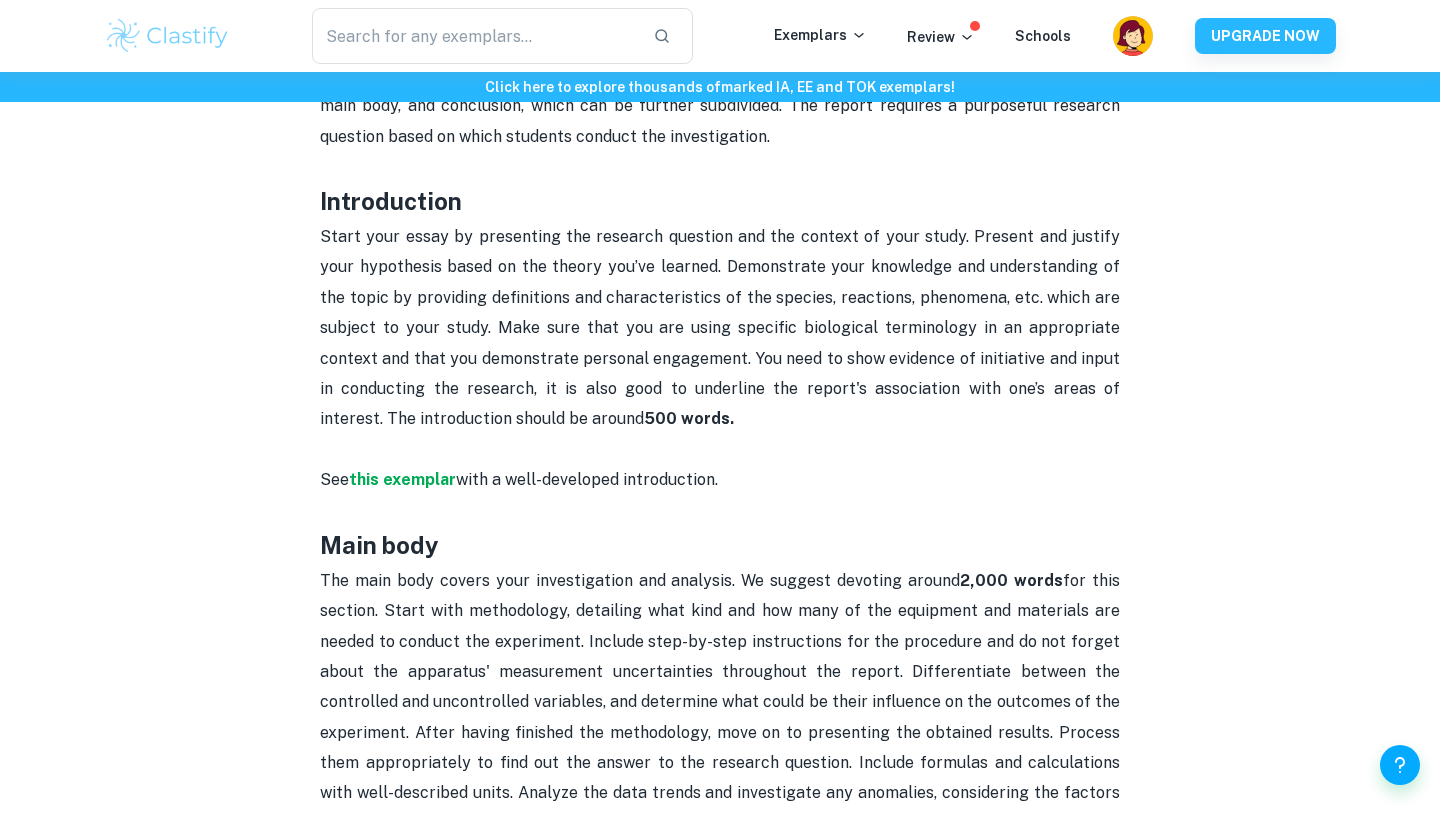 click on "Start your essay by presenting the research question and the context of your study. Present and justify your hypothesis based on the theory you’ve learned. Demonstrate your knowledge and understanding of the topic by providing definitions and characteristics of the species, reactions, phenomena, etc. which are subject to your study. Make sure that you are using specific biological terminology in an appropriate context and that you demonstrate personal engagement. You need to show evidence of initiative and input in conducting the research, it is also good to underline the report's association with one’s areas of interest. The introduction should be around  500 words." at bounding box center [722, 327] 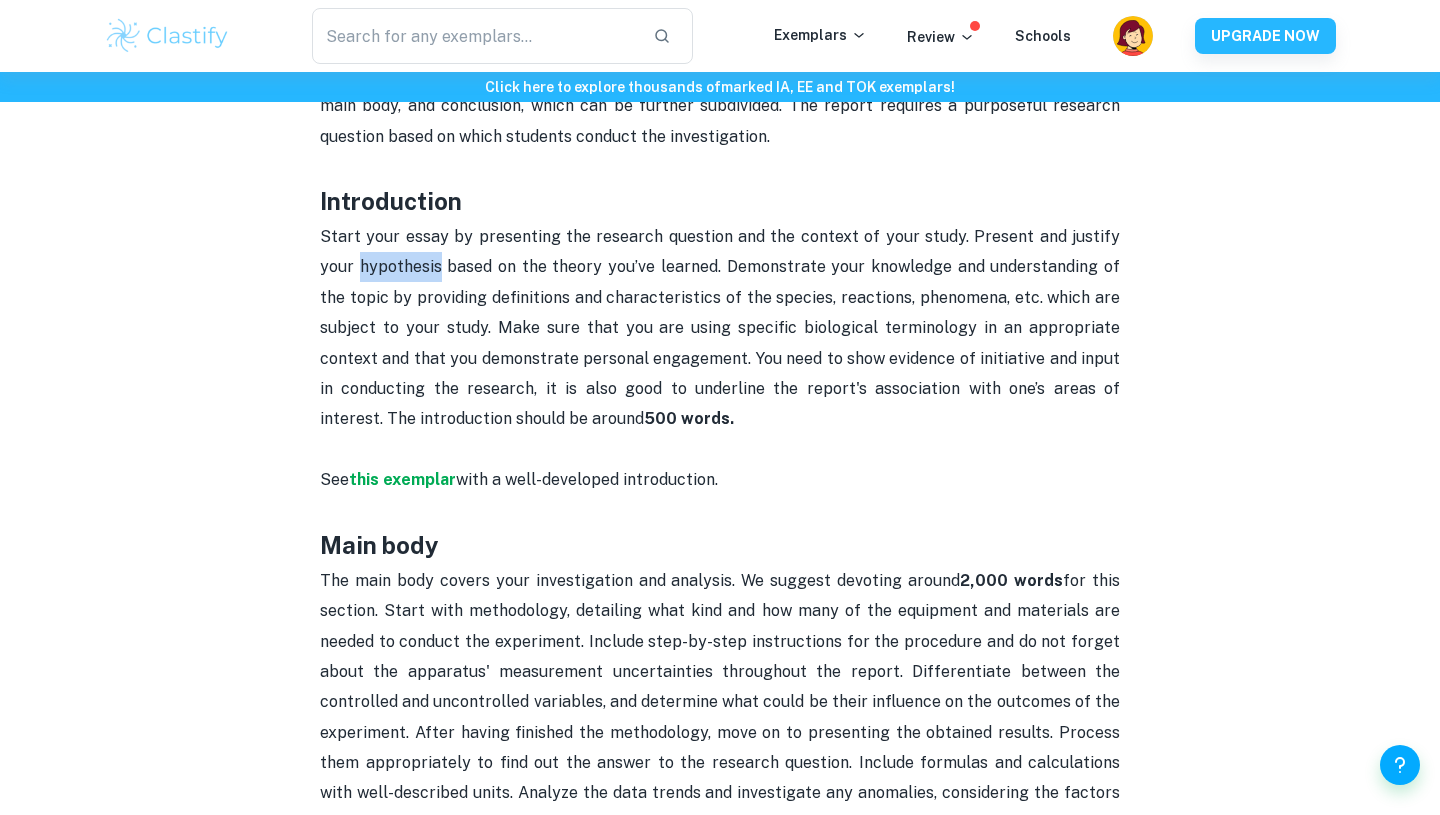 click on "Start your essay by presenting the research question and the context of your study. Present and justify your hypothesis based on the theory you’ve learned. Demonstrate your knowledge and understanding of the topic by providing definitions and characteristics of the species, reactions, phenomena, etc. which are subject to your study. Make sure that you are using specific biological terminology in an appropriate context and that you demonstrate personal engagement. You need to show evidence of initiative and input in conducting the research, it is also good to underline the report's association with one’s areas of interest. The introduction should be around  500 words." at bounding box center (722, 327) 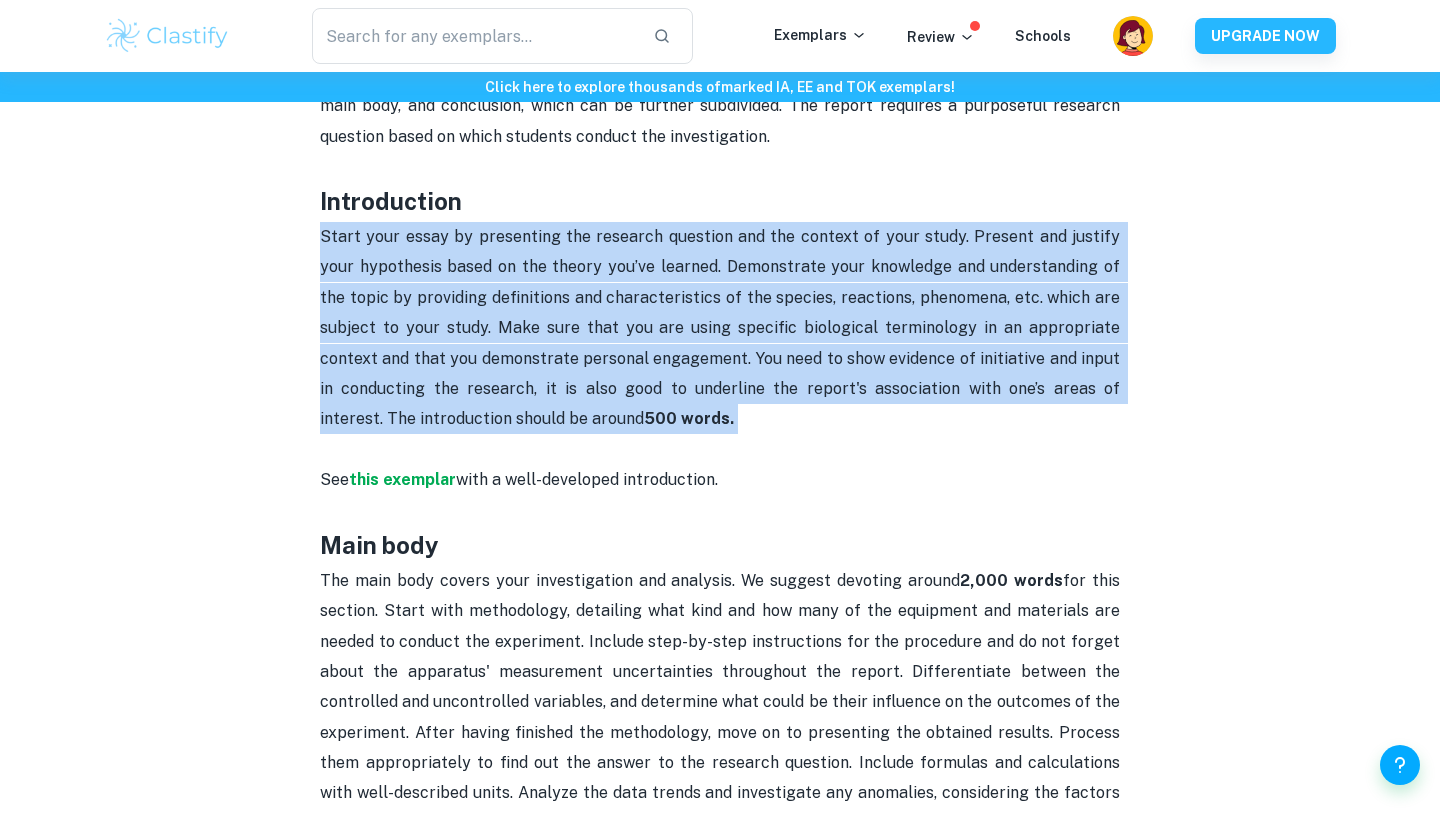 click on "Start your essay by presenting the research question and the context of your study. Present and justify your hypothesis based on the theory you’ve learned. Demonstrate your knowledge and understanding of the topic by providing definitions and characteristics of the species, reactions, phenomena, etc. which are subject to your study. Make sure that you are using specific biological terminology in an appropriate context and that you demonstrate personal engagement. You need to show evidence of initiative and input in conducting the research, it is also good to underline the report's association with one’s areas of interest. The introduction should be around  500 words." at bounding box center (722, 327) 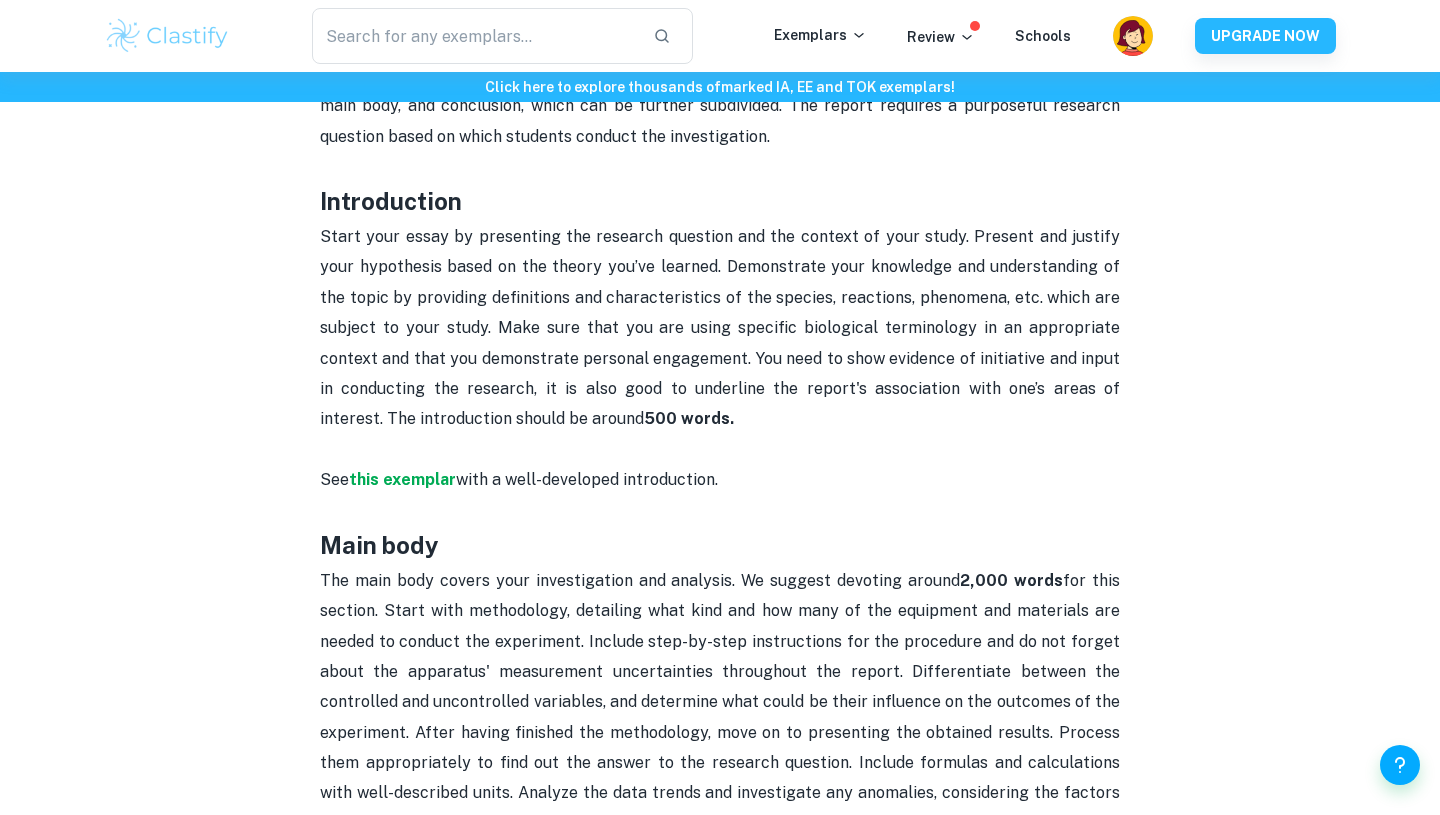 click on "Start your essay by presenting the research question and the context of your study. Present and justify your hypothesis based on the theory you’ve learned. Demonstrate your knowledge and understanding of the topic by providing definitions and characteristics of the species, reactions, phenomena, etc. which are subject to your study. Make sure that you are using specific biological terminology in an appropriate context and that you demonstrate personal engagement. You need to show evidence of initiative and input in conducting the research, it is also good to underline the report's association with one’s areas of interest. The introduction should be around  500 words." at bounding box center (722, 327) 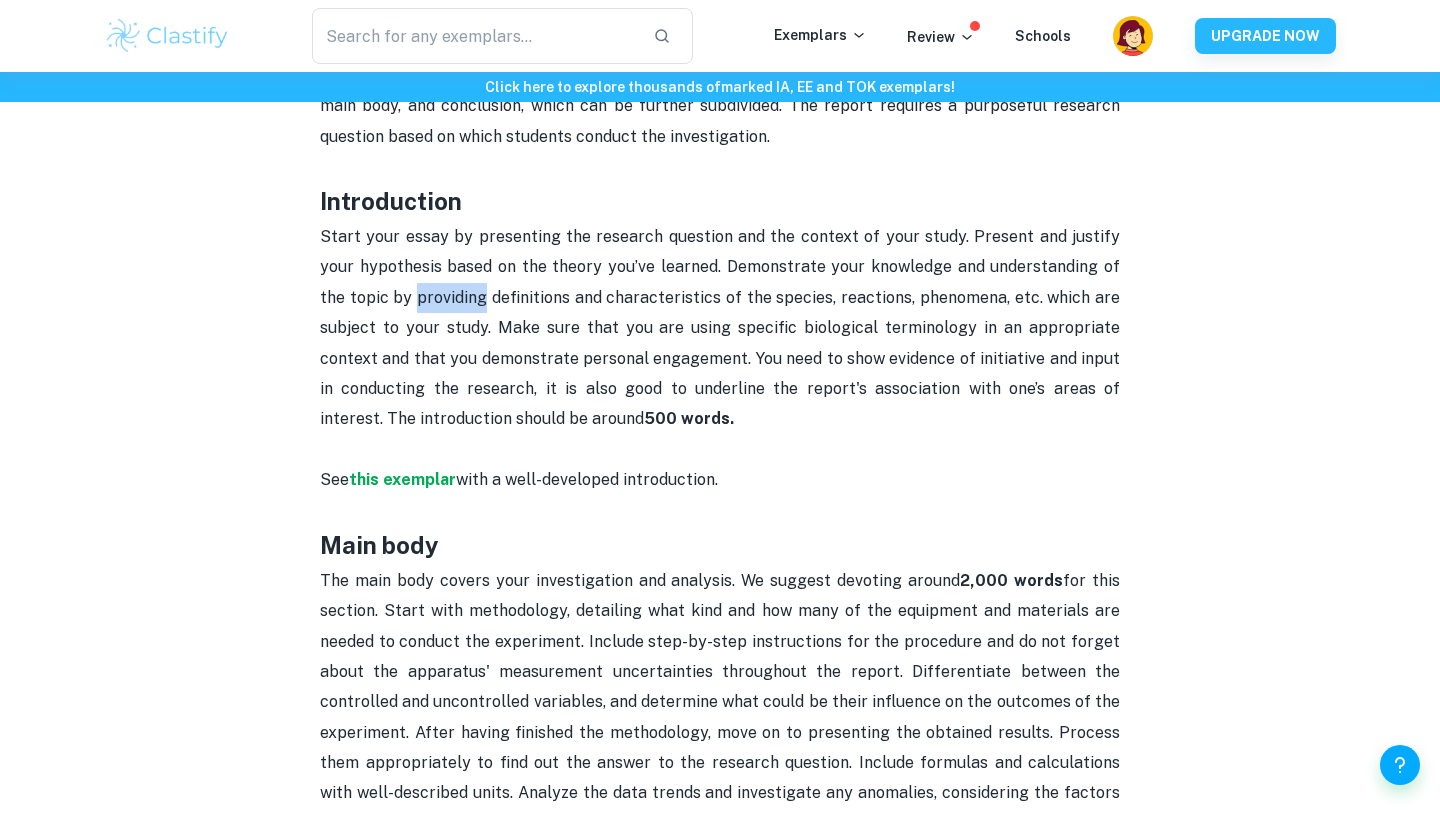 click on "Start your essay by presenting the research question and the context of your study. Present and justify your hypothesis based on the theory you’ve learned. Demonstrate your knowledge and understanding of the topic by providing definitions and characteristics of the species, reactions, phenomena, etc. which are subject to your study. Make sure that you are using specific biological terminology in an appropriate context and that you demonstrate personal engagement. You need to show evidence of initiative and input in conducting the research, it is also good to underline the report's association with one’s areas of interest. The introduction should be around  500 words." at bounding box center (722, 327) 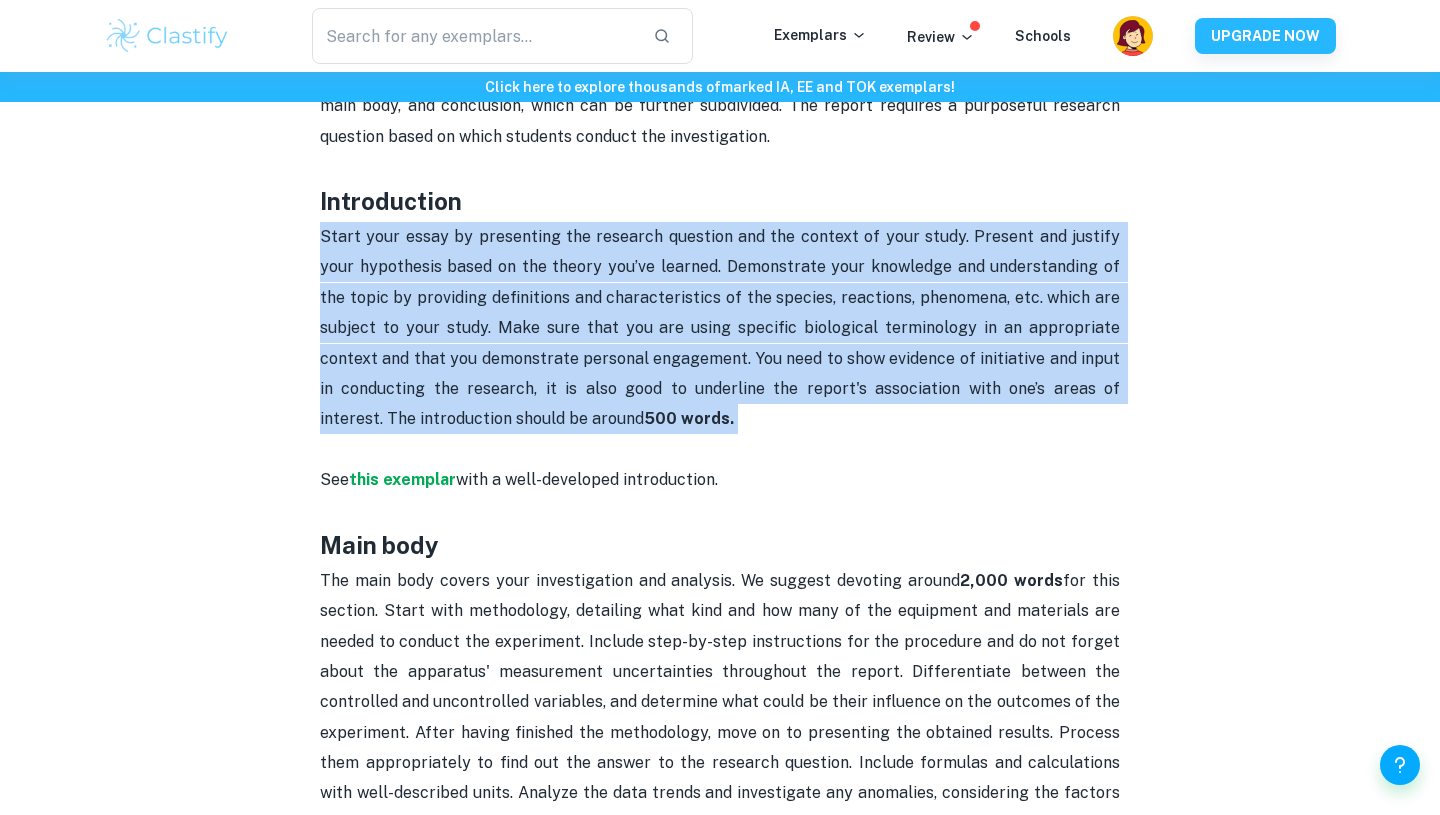 click on "Start your essay by presenting the research question and the context of your study. Present and justify your hypothesis based on the theory you’ve learned. Demonstrate your knowledge and understanding of the topic by providing definitions and characteristics of the species, reactions, phenomena, etc. which are subject to your study. Make sure that you are using specific biological terminology in an appropriate context and that you demonstrate personal engagement. You need to show evidence of initiative and input in conducting the research, it is also good to underline the report's association with one’s areas of interest. The introduction should be around  500 words." at bounding box center (722, 327) 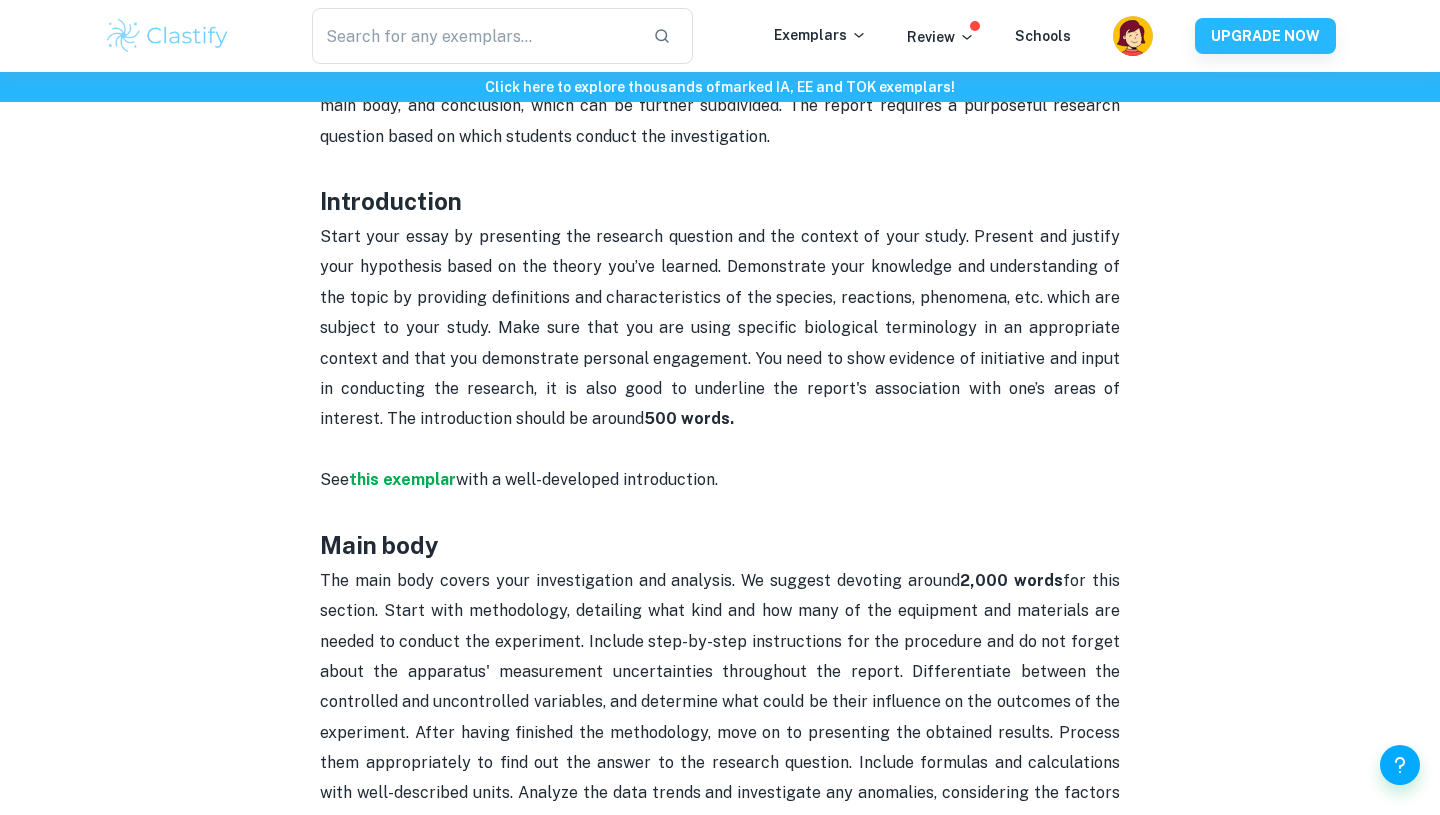 click on "Start your essay by presenting the research question and the context of your study. Present and justify your hypothesis based on the theory you’ve learned. Demonstrate your knowledge and understanding of the topic by providing definitions and characteristics of the species, reactions, phenomena, etc. which are subject to your study. Make sure that you are using specific biological terminology in an appropriate context and that you demonstrate personal engagement. You need to show evidence of initiative and input in conducting the research, it is also good to underline the report's association with one’s areas of interest. The introduction should be around  500 words." at bounding box center (722, 327) 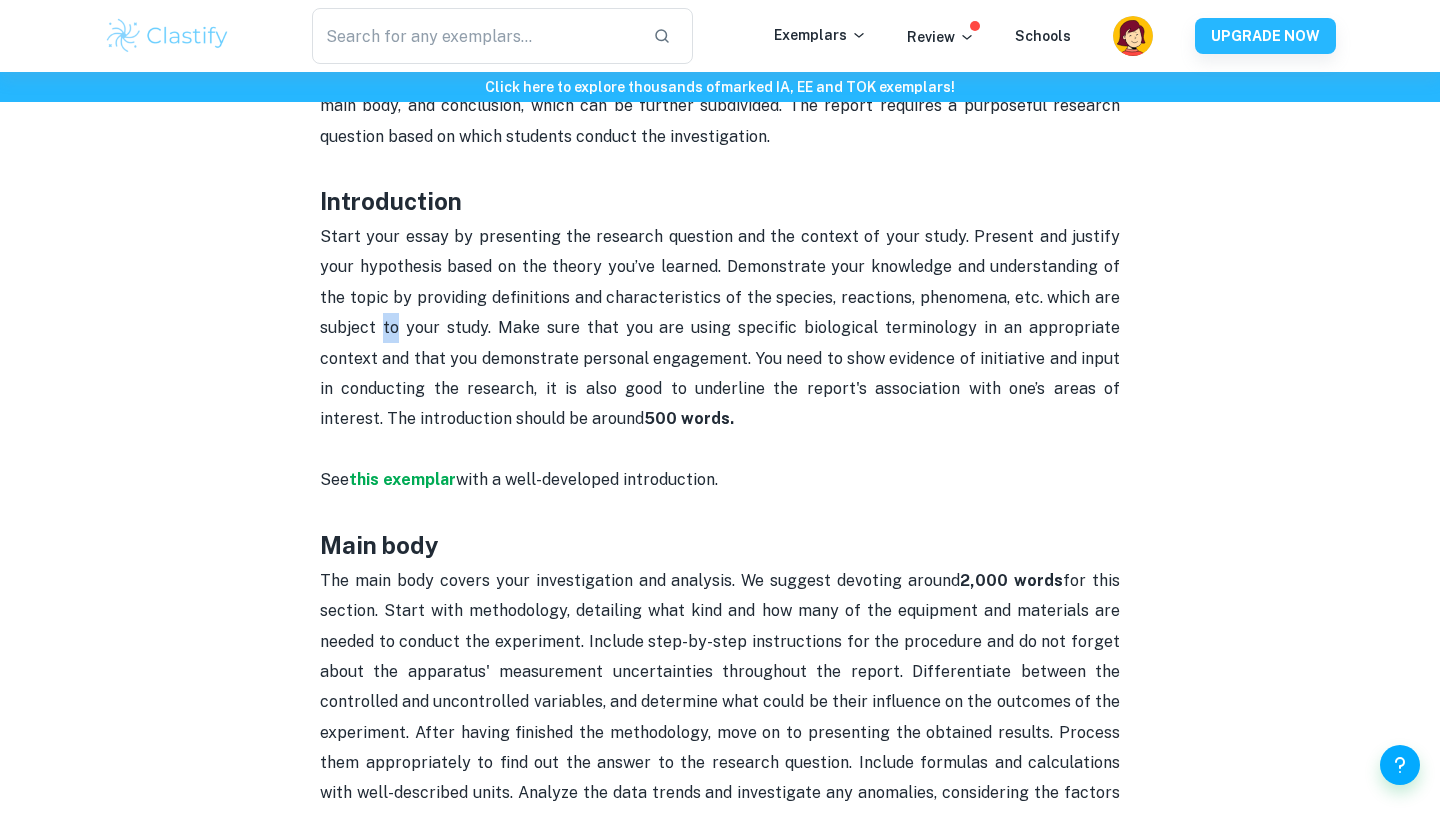 click on "Start your essay by presenting the research question and the context of your study. Present and justify your hypothesis based on the theory you’ve learned. Demonstrate your knowledge and understanding of the topic by providing definitions and characteristics of the species, reactions, phenomena, etc. which are subject to your study. Make sure that you are using specific biological terminology in an appropriate context and that you demonstrate personal engagement. You need to show evidence of initiative and input in conducting the research, it is also good to underline the report's association with one’s areas of interest. The introduction should be around  500 words." at bounding box center (722, 327) 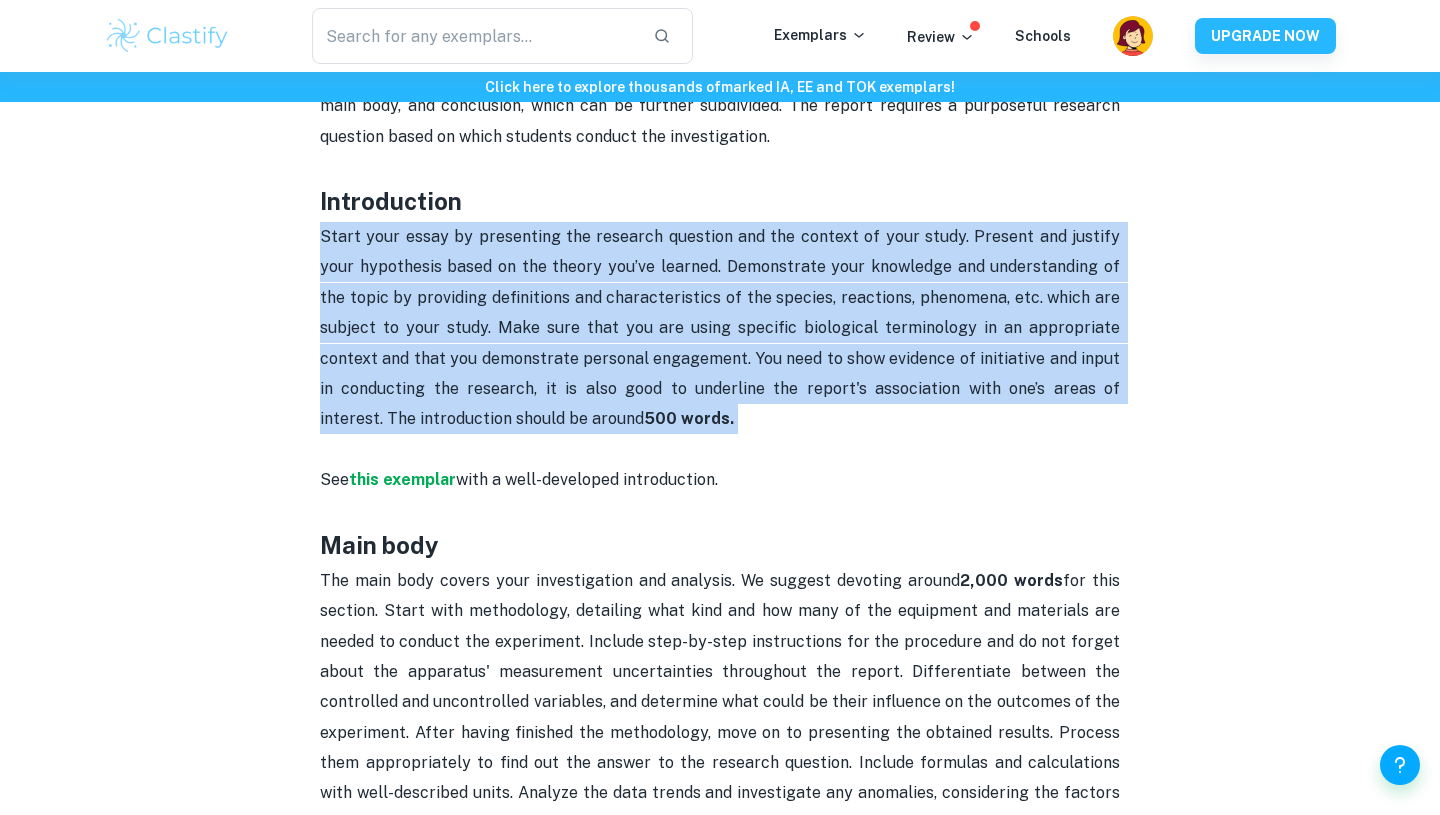 click on "Start your essay by presenting the research question and the context of your study. Present and justify your hypothesis based on the theory you’ve learned. Demonstrate your knowledge and understanding of the topic by providing definitions and characteristics of the species, reactions, phenomena, etc. which are subject to your study. Make sure that you are using specific biological terminology in an appropriate context and that you demonstrate personal engagement. You need to show evidence of initiative and input in conducting the research, it is also good to underline the report's association with one’s areas of interest. The introduction should be around  500 words." at bounding box center [722, 327] 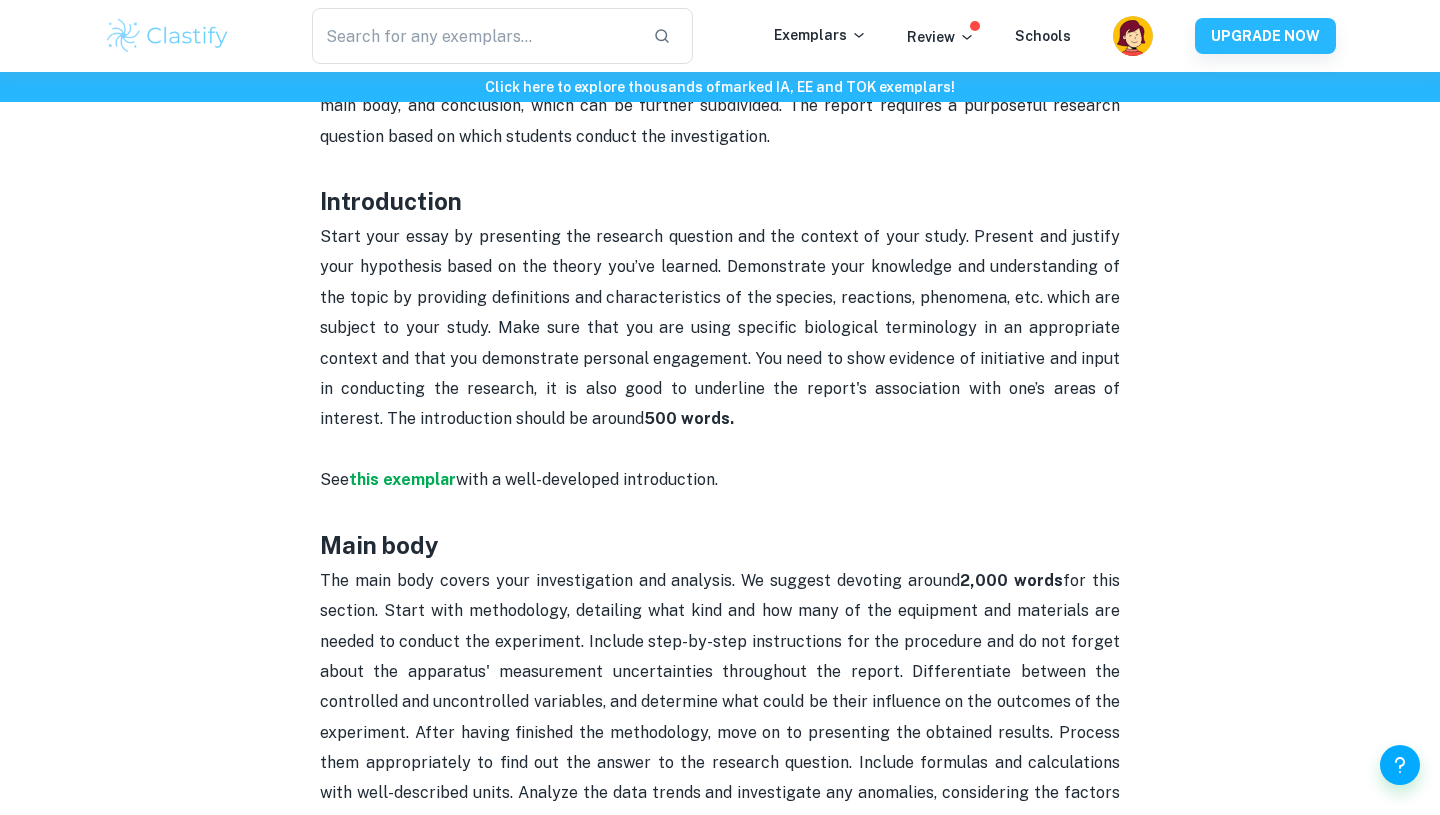 click on "Start your essay by presenting the research question and the context of your study. Present and justify your hypothesis based on the theory you’ve learned. Demonstrate your knowledge and understanding of the topic by providing definitions and characteristics of the species, reactions, phenomena, etc. which are subject to your study. Make sure that you are using specific biological terminology in an appropriate context and that you demonstrate personal engagement. You need to show evidence of initiative and input in conducting the research, it is also good to underline the report's association with one’s areas of interest. The introduction should be around  500 words." at bounding box center [722, 327] 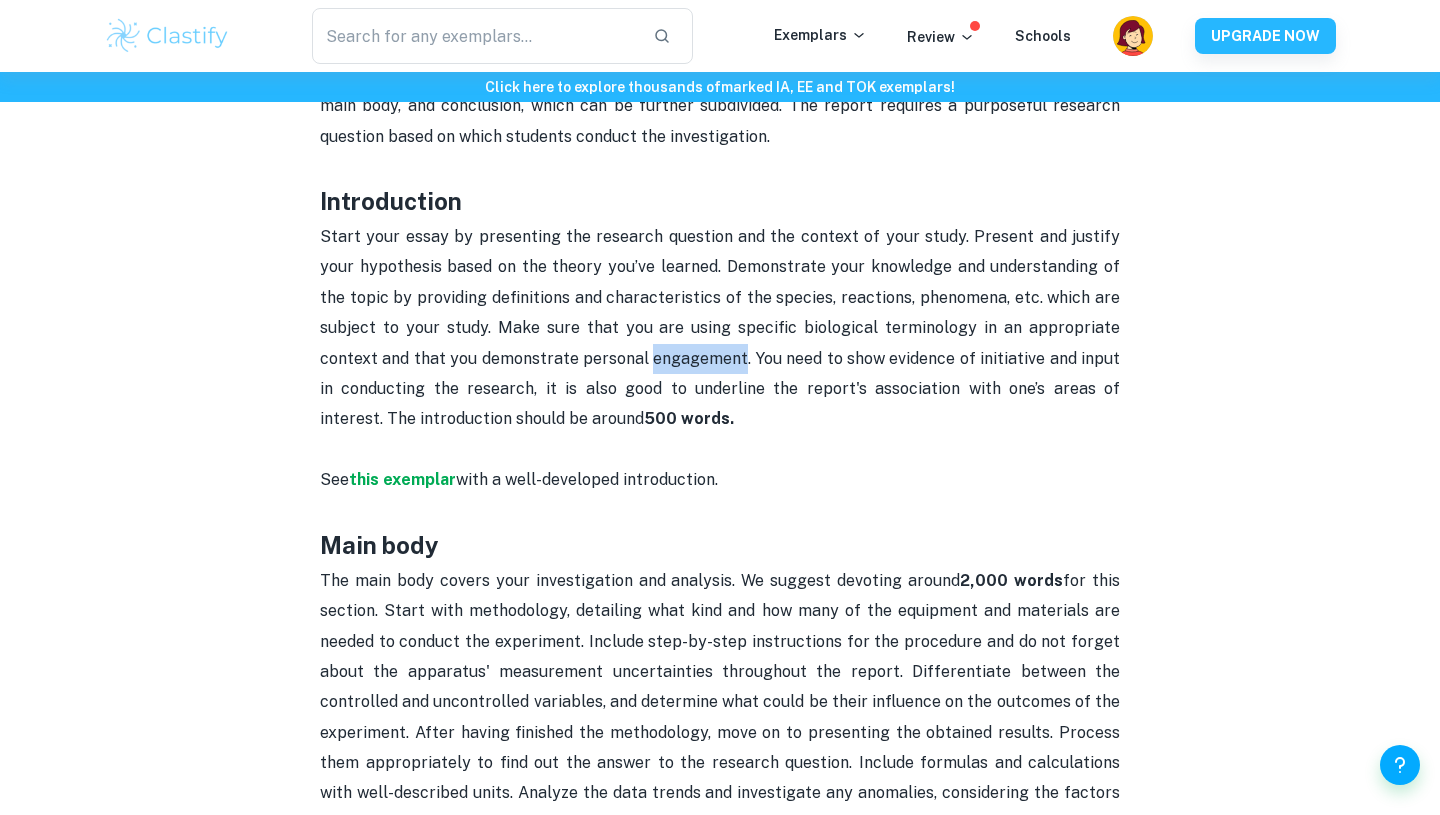 click on "Start your essay by presenting the research question and the context of your study. Present and justify your hypothesis based on the theory you’ve learned. Demonstrate your knowledge and understanding of the topic by providing definitions and characteristics of the species, reactions, phenomena, etc. which are subject to your study. Make sure that you are using specific biological terminology in an appropriate context and that you demonstrate personal engagement. You need to show evidence of initiative and input in conducting the research, it is also good to underline the report's association with one’s areas of interest. The introduction should be around  500 words." at bounding box center (720, 343) 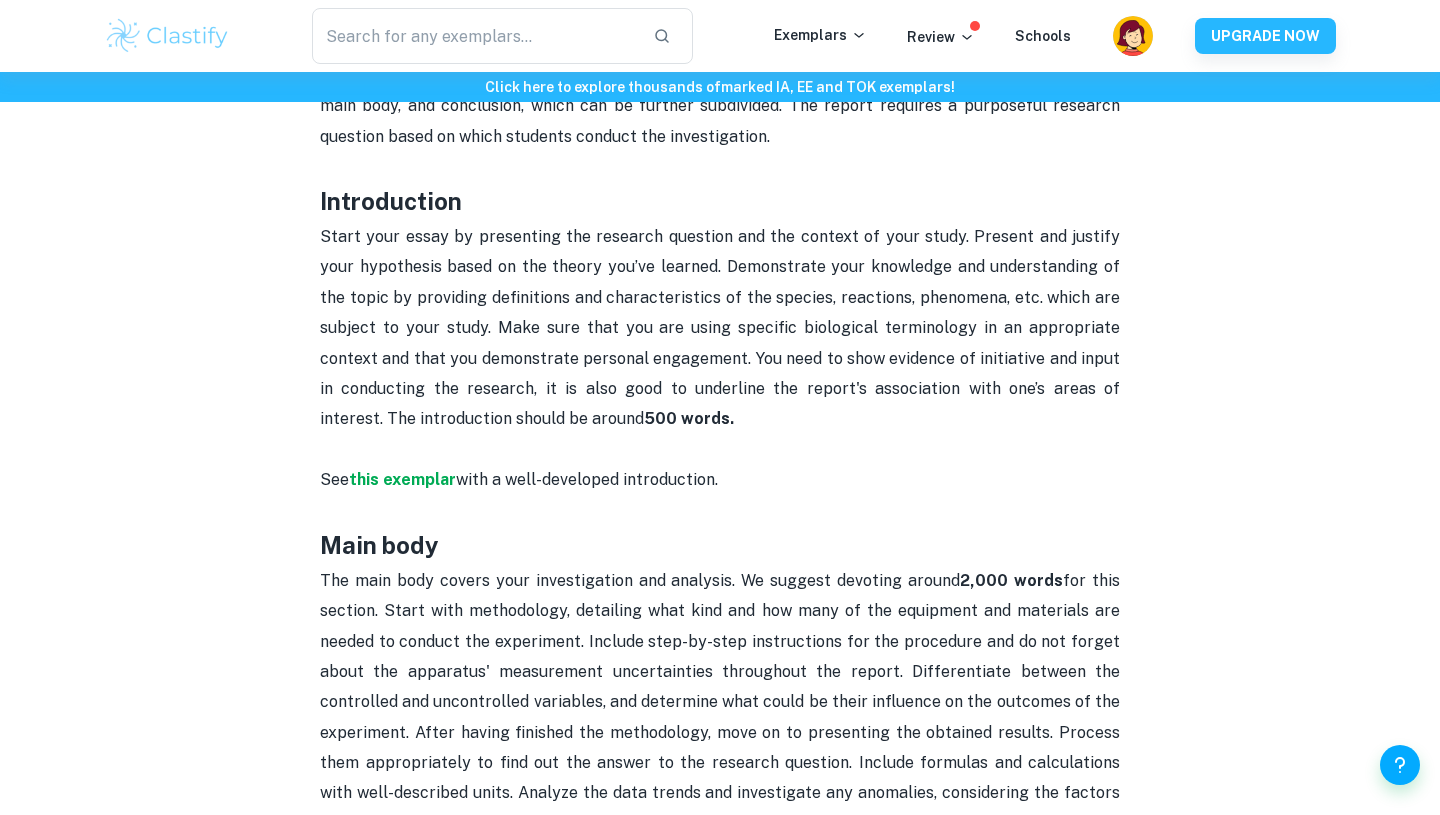 click on "Start your essay by presenting the research question and the context of your study. Present and justify your hypothesis based on the theory you’ve learned. Demonstrate your knowledge and understanding of the topic by providing definitions and characteristics of the species, reactions, phenomena, etc. which are subject to your study. Make sure that you are using specific biological terminology in an appropriate context and that you demonstrate personal engagement. You need to show evidence of initiative and input in conducting the research, it is also good to underline the report's association with one’s areas of interest. The introduction should be around  500 words." at bounding box center [720, 343] 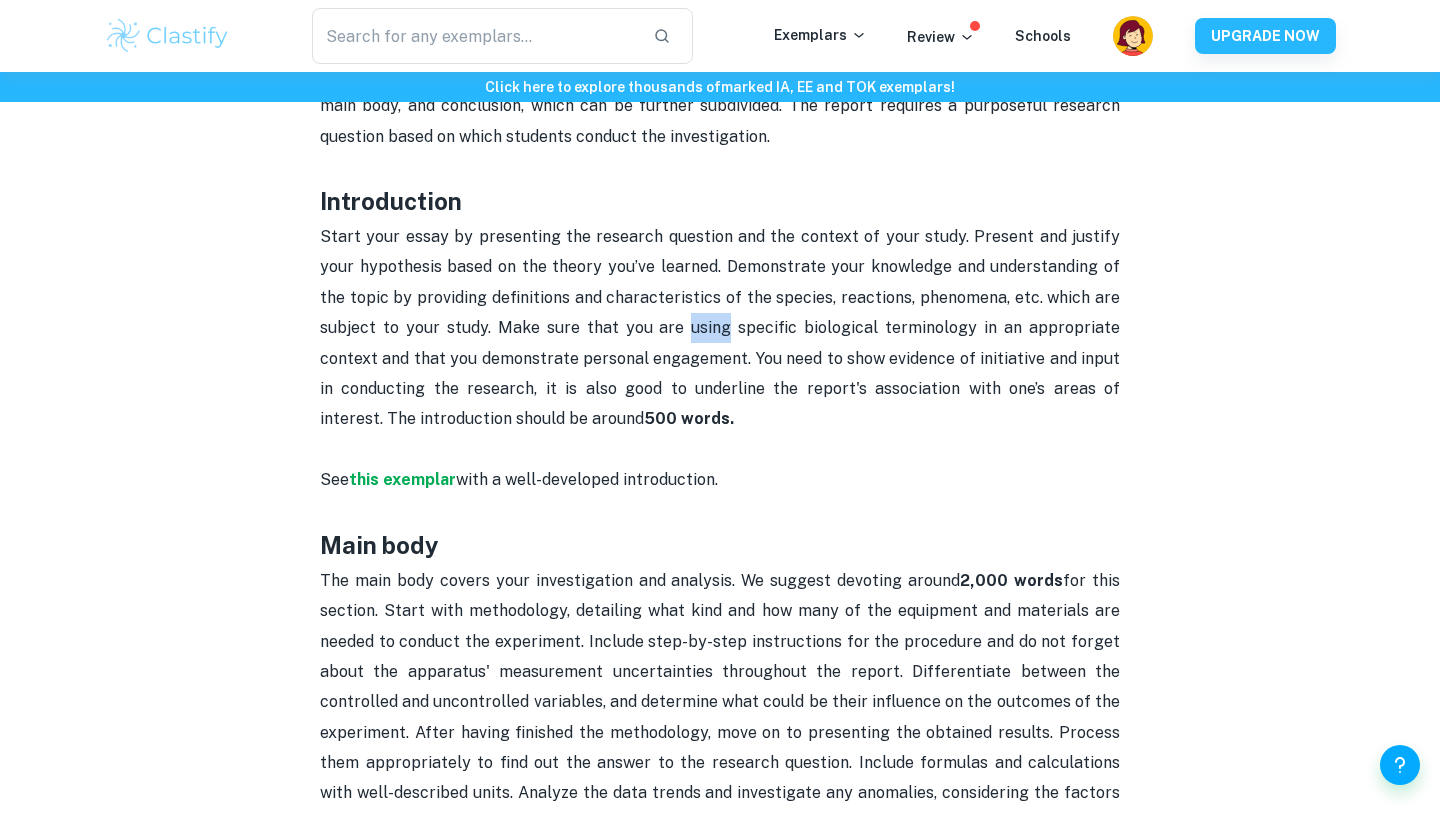 click on "Start your essay by presenting the research question and the context of your study. Present and justify your hypothesis based on the theory you’ve learned. Demonstrate your knowledge and understanding of the topic by providing definitions and characteristics of the species, reactions, phenomena, etc. which are subject to your study. Make sure that you are using specific biological terminology in an appropriate context and that you demonstrate personal engagement. You need to show evidence of initiative and input in conducting the research, it is also good to underline the report's association with one’s areas of interest. The introduction should be around  500 words." at bounding box center [720, 343] 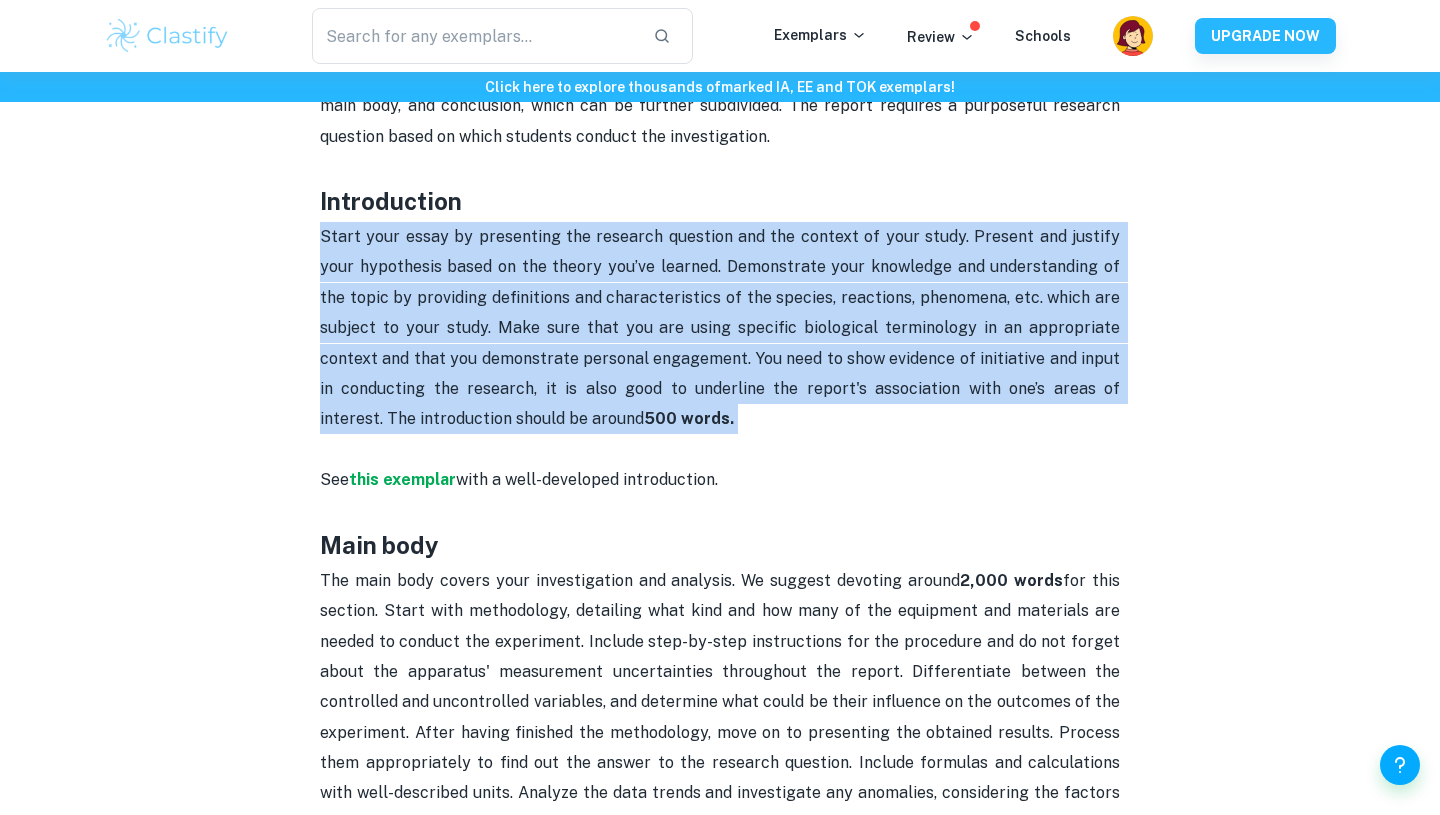 click on "Start your essay by presenting the research question and the context of your study. Present and justify your hypothesis based on the theory you’ve learned. Demonstrate your knowledge and understanding of the topic by providing definitions and characteristics of the species, reactions, phenomena, etc. which are subject to your study. Make sure that you are using specific biological terminology in an appropriate context and that you demonstrate personal engagement. You need to show evidence of initiative and input in conducting the research, it is also good to underline the report's association with one’s areas of interest. The introduction should be around  500 words." at bounding box center [720, 343] 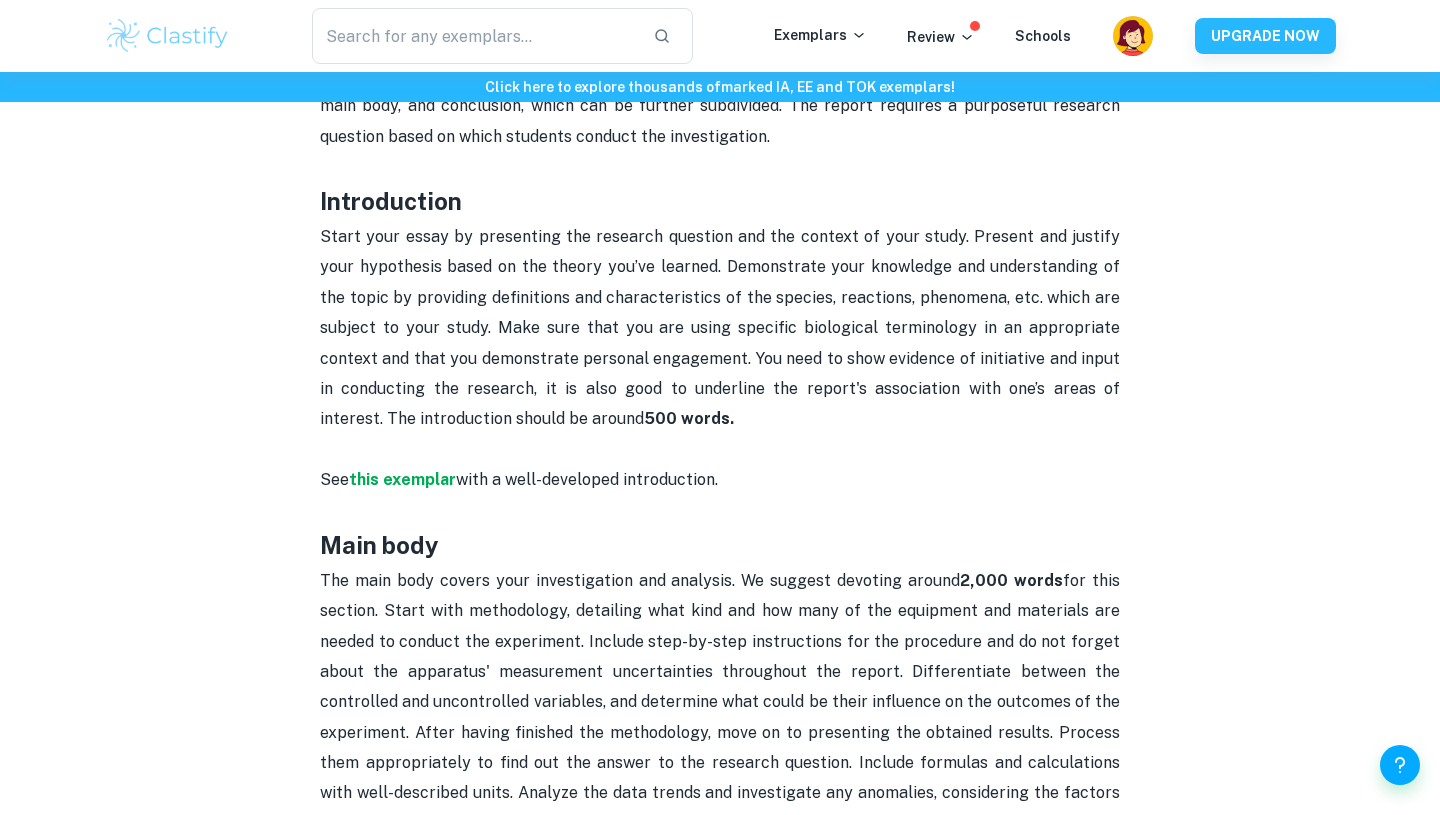 click on "Start your essay by presenting the research question and the context of your study. Present and justify your hypothesis based on the theory you’ve learned. Demonstrate your knowledge and understanding of the topic by providing definitions and characteristics of the species, reactions, phenomena, etc. which are subject to your study. Make sure that you are using specific biological terminology in an appropriate context and that you demonstrate personal engagement. You need to show evidence of initiative and input in conducting the research, it is also good to underline the report's association with one’s areas of interest. The introduction should be around  500 words." at bounding box center (720, 343) 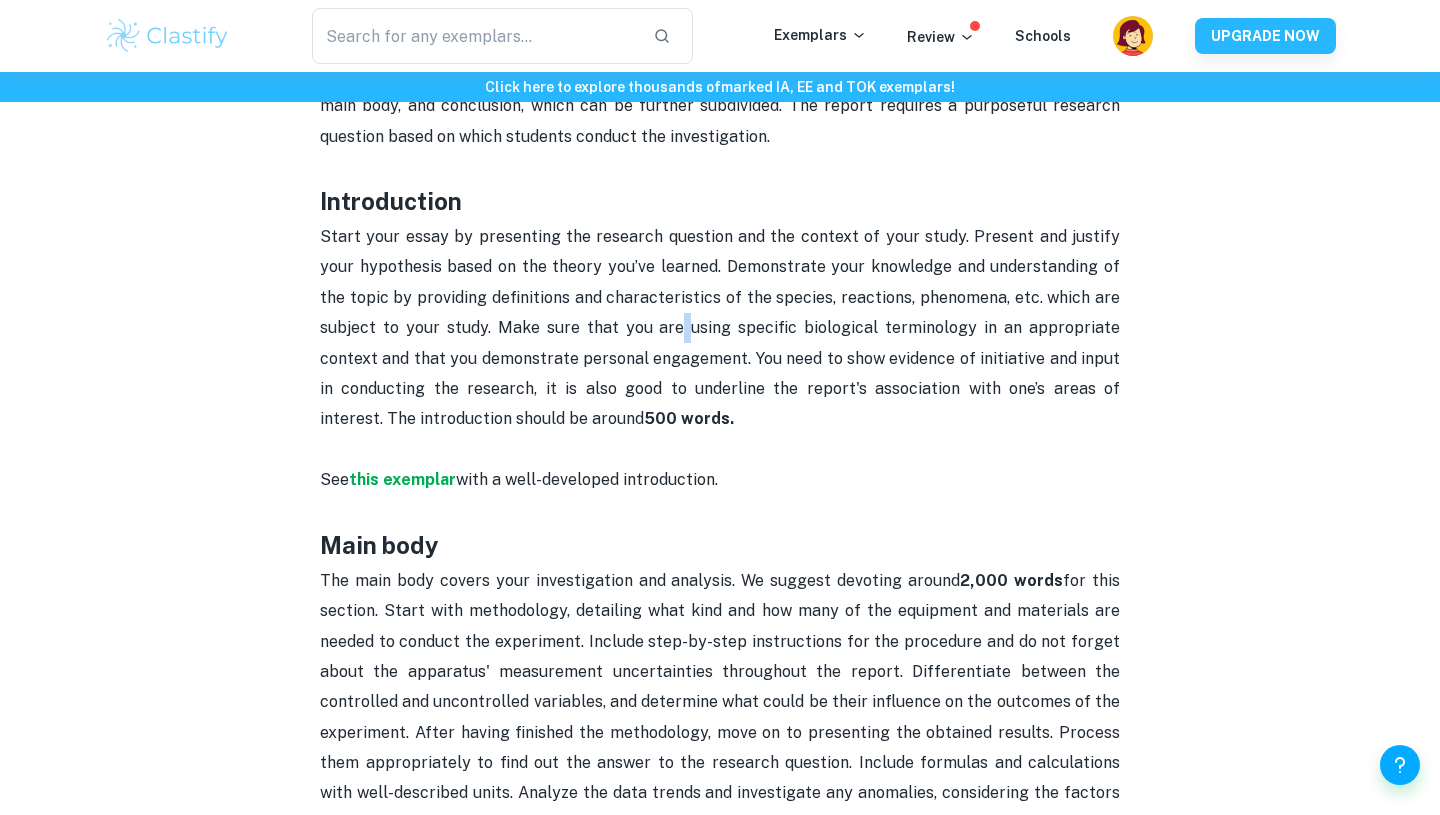click on "Start your essay by presenting the research question and the context of your study. Present and justify your hypothesis based on the theory you’ve learned. Demonstrate your knowledge and understanding of the topic by providing definitions and characteristics of the species, reactions, phenomena, etc. which are subject to your study. Make sure that you are using specific biological terminology in an appropriate context and that you demonstrate personal engagement. You need to show evidence of initiative and input in conducting the research, it is also good to underline the report's association with one’s areas of interest. The introduction should be around  500 words." at bounding box center [722, 327] 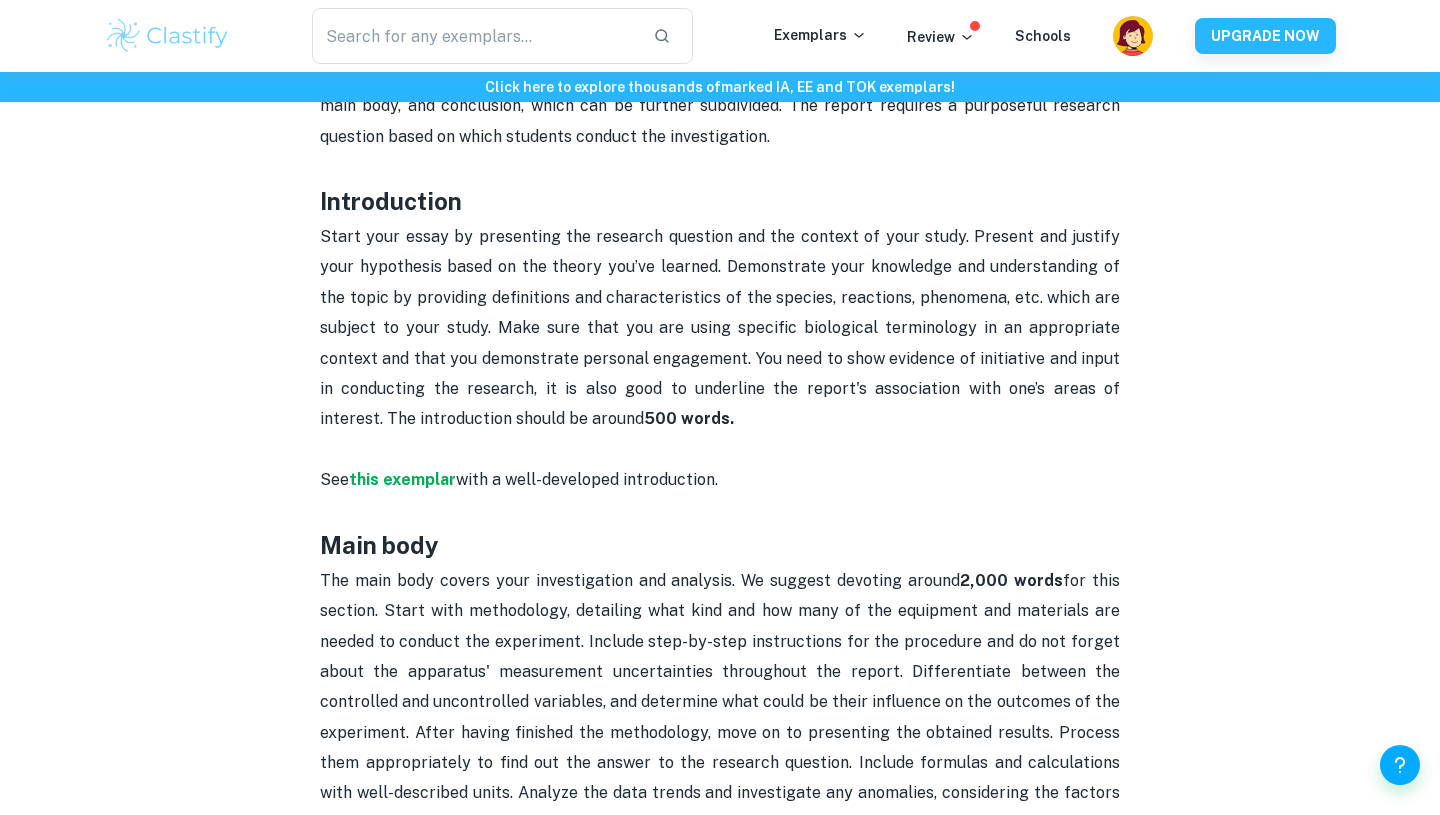 click on "Start your essay by presenting the research question and the context of your study. Present and justify your hypothesis based on the theory you’ve learned. Demonstrate your knowledge and understanding of the topic by providing definitions and characteristics of the species, reactions, phenomena, etc. which are subject to your study. Make sure that you are using specific biological terminology in an appropriate context and that you demonstrate personal engagement. You need to show evidence of initiative and input in conducting the research, it is also good to underline the report's association with one’s areas of interest. The introduction should be around  500 words." at bounding box center (722, 327) 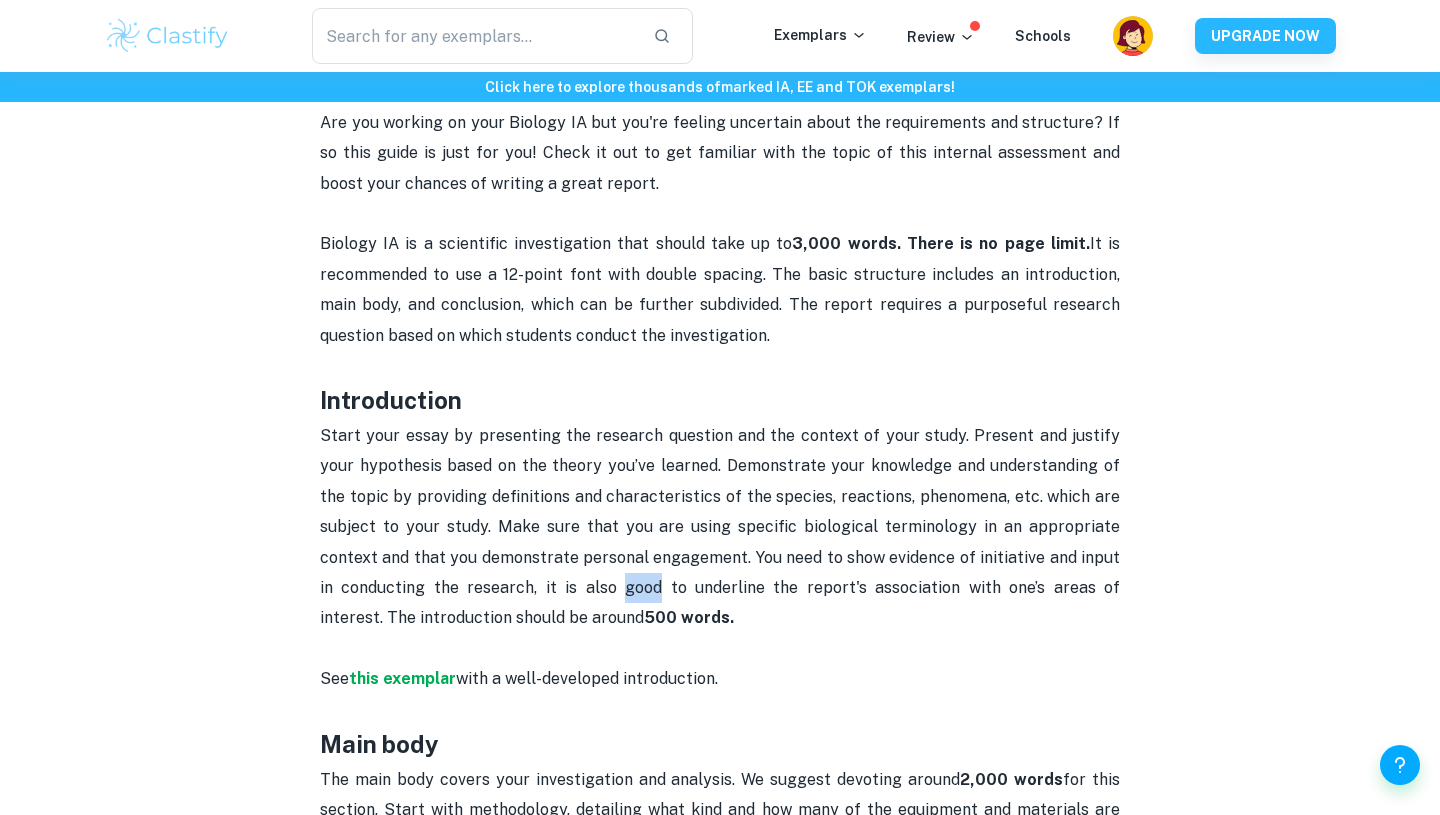 scroll, scrollTop: 908, scrollLeft: 0, axis: vertical 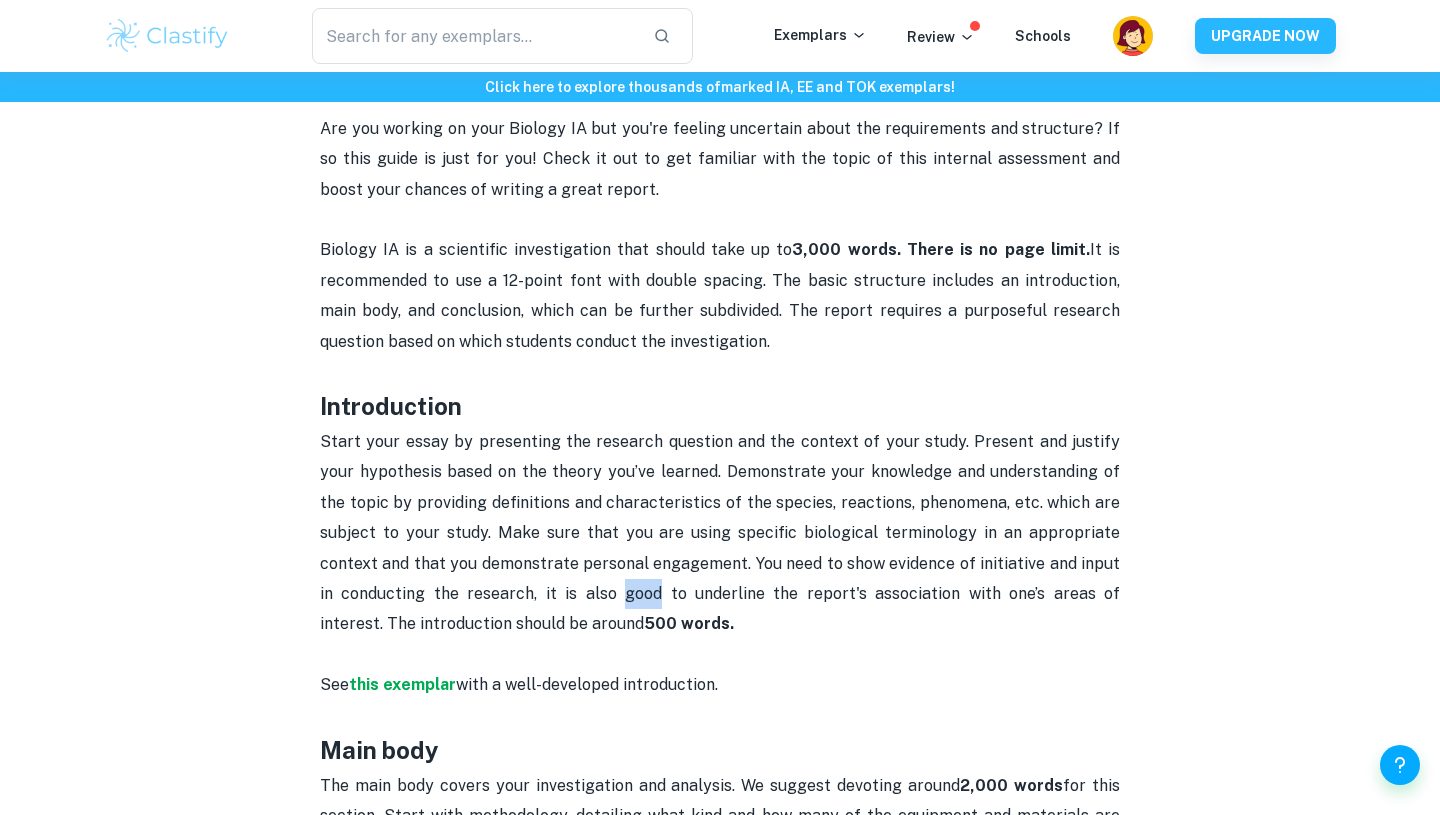 click on "Start your essay by presenting the research question and the context of your study. Present and justify your hypothesis based on the theory you’ve learned. Demonstrate your knowledge and understanding of the topic by providing definitions and characteristics of the species, reactions, phenomena, etc. which are subject to your study. Make sure that you are using specific biological terminology in an appropriate context and that you demonstrate personal engagement. You need to show evidence of initiative and input in conducting the research, it is also good to underline the report's association with one’s areas of interest. The introduction should be around  500 words." at bounding box center (720, 548) 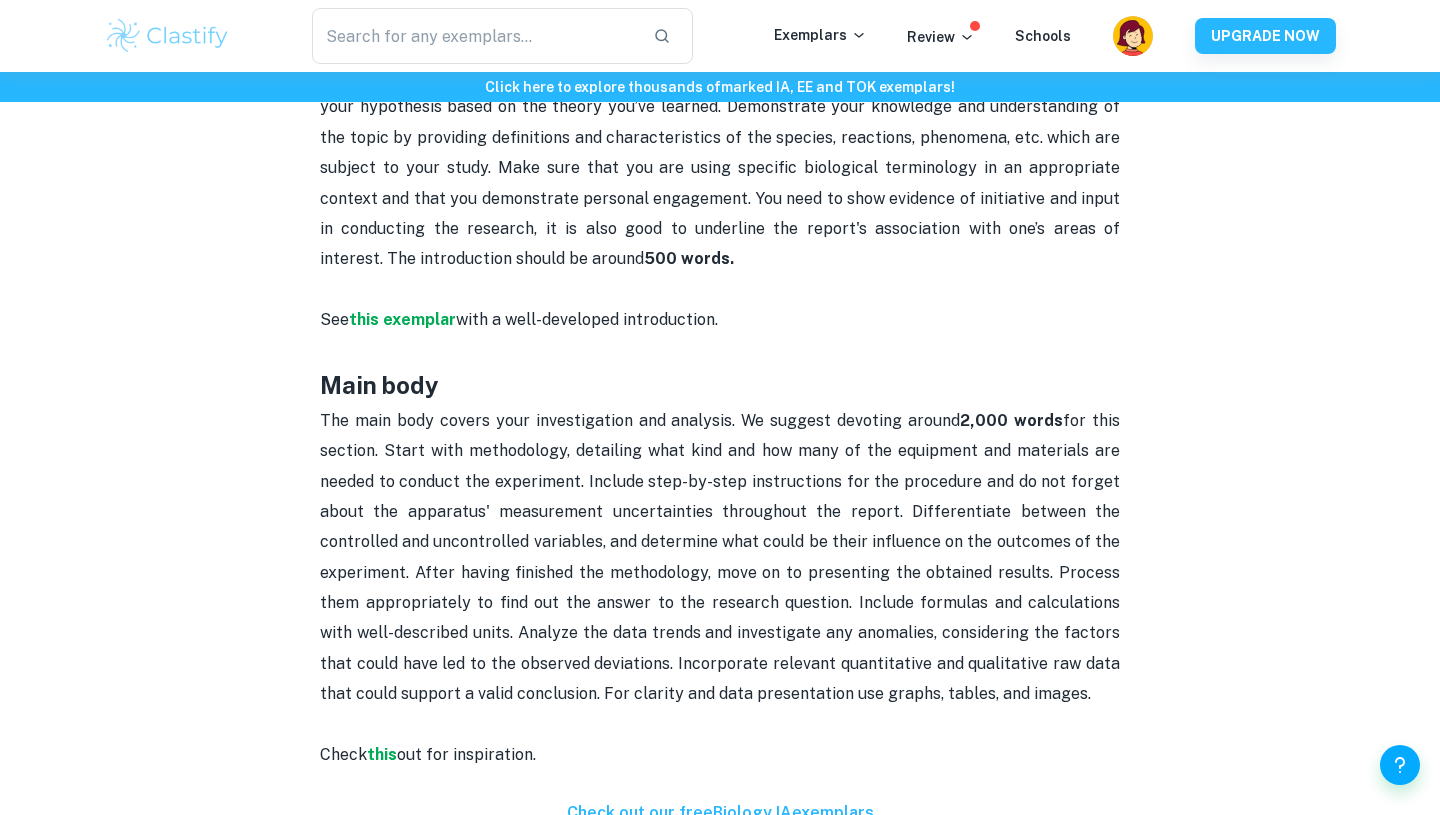 scroll, scrollTop: 1274, scrollLeft: 0, axis: vertical 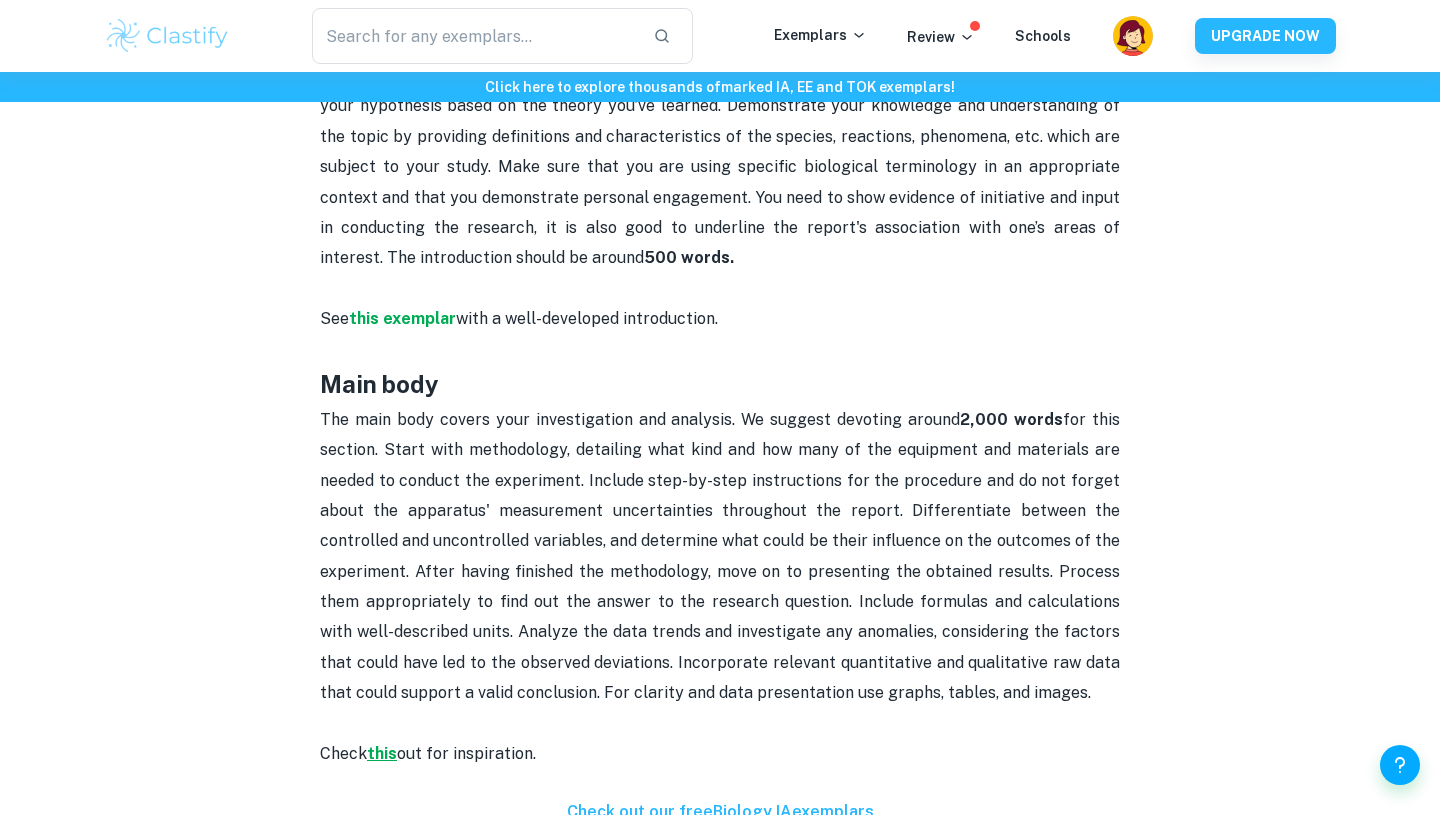 click on "this" at bounding box center (382, 753) 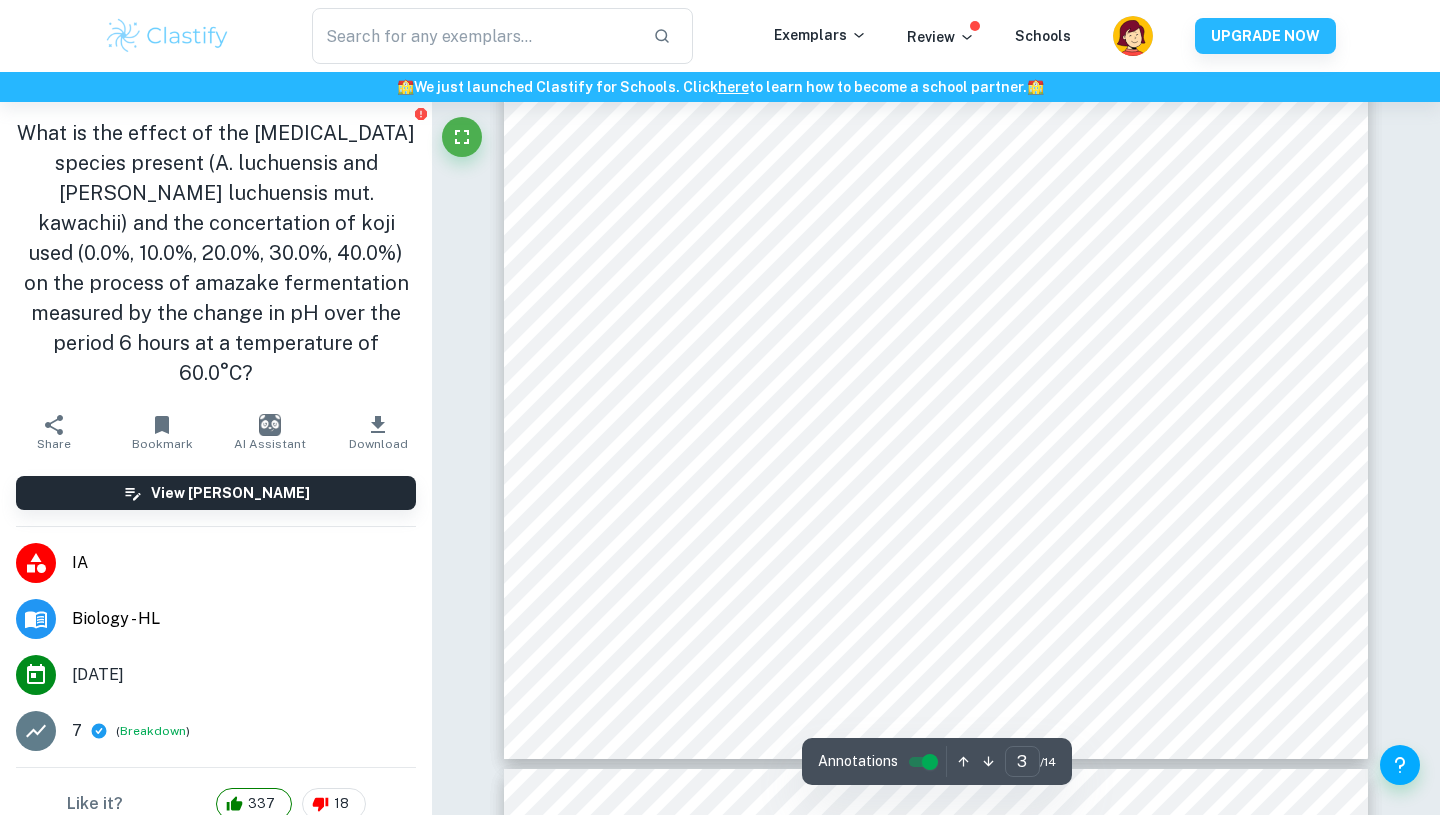 scroll, scrollTop: 3058, scrollLeft: 0, axis: vertical 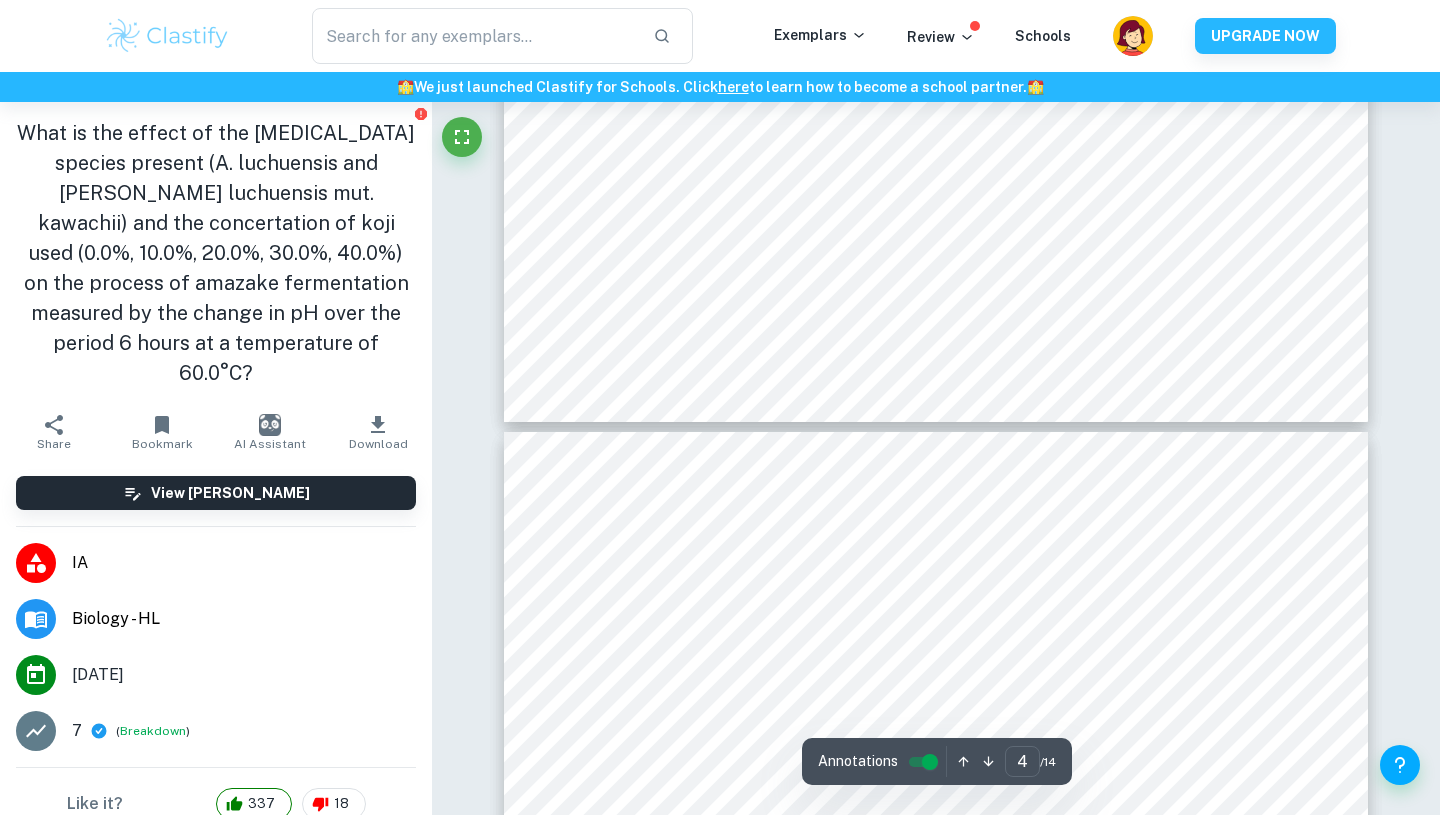 type on "5" 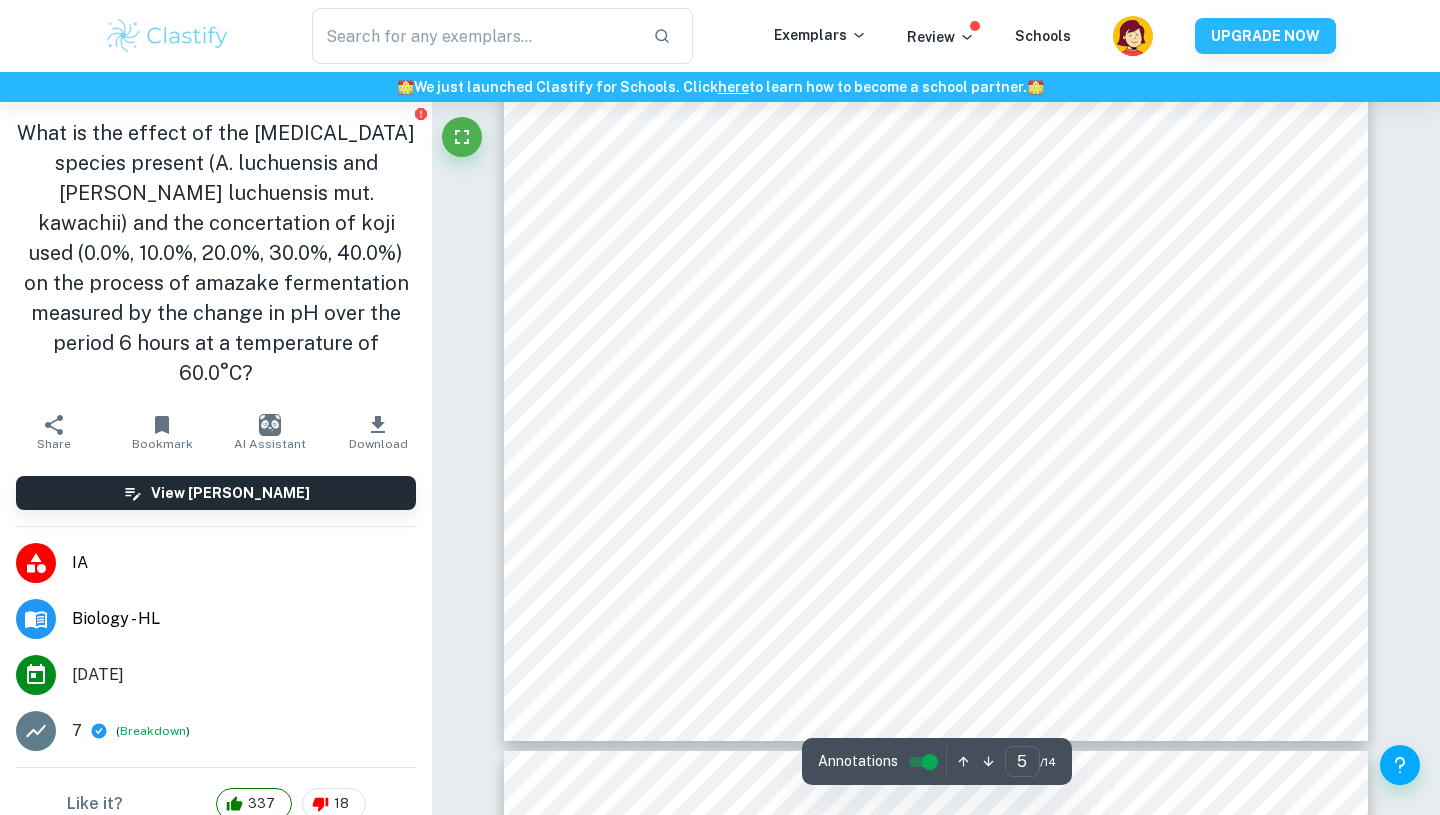 scroll, scrollTop: 5497, scrollLeft: 0, axis: vertical 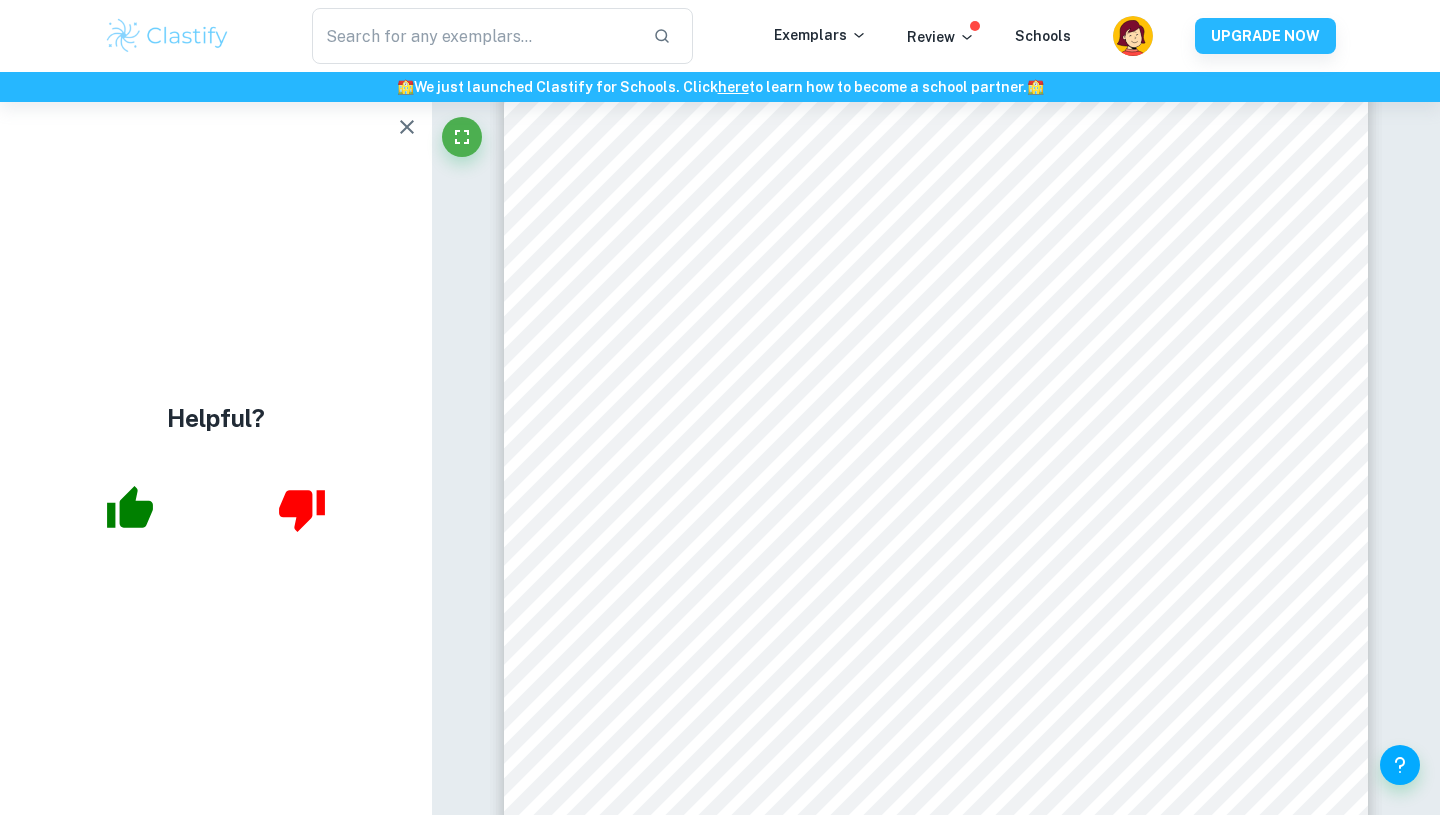 click 